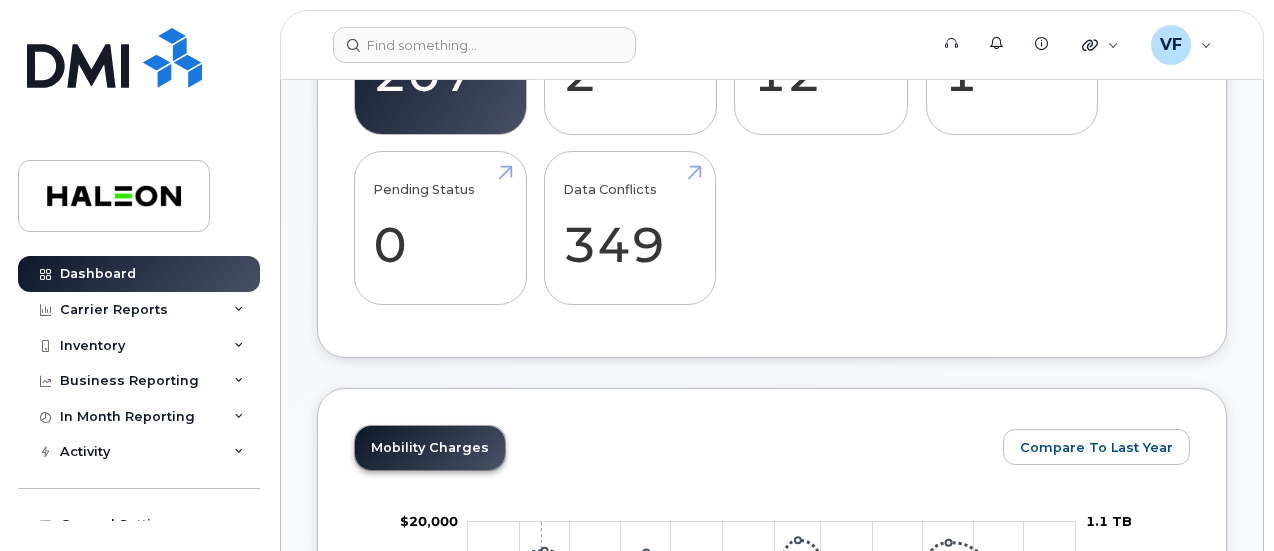 scroll, scrollTop: 900, scrollLeft: 0, axis: vertical 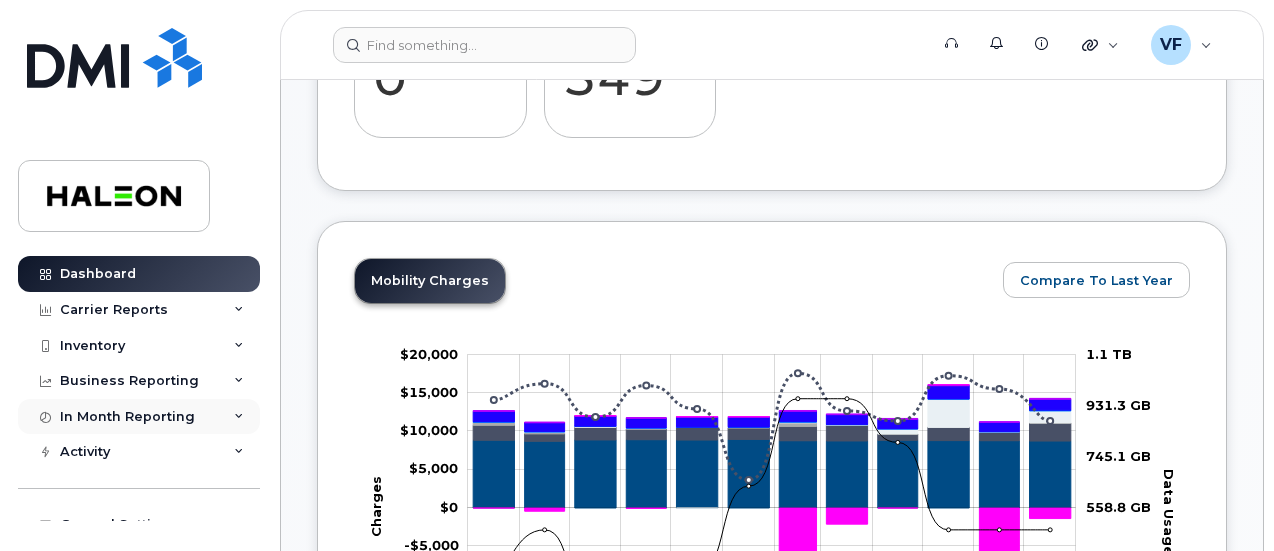 click on "In Month Reporting" at bounding box center (127, 417) 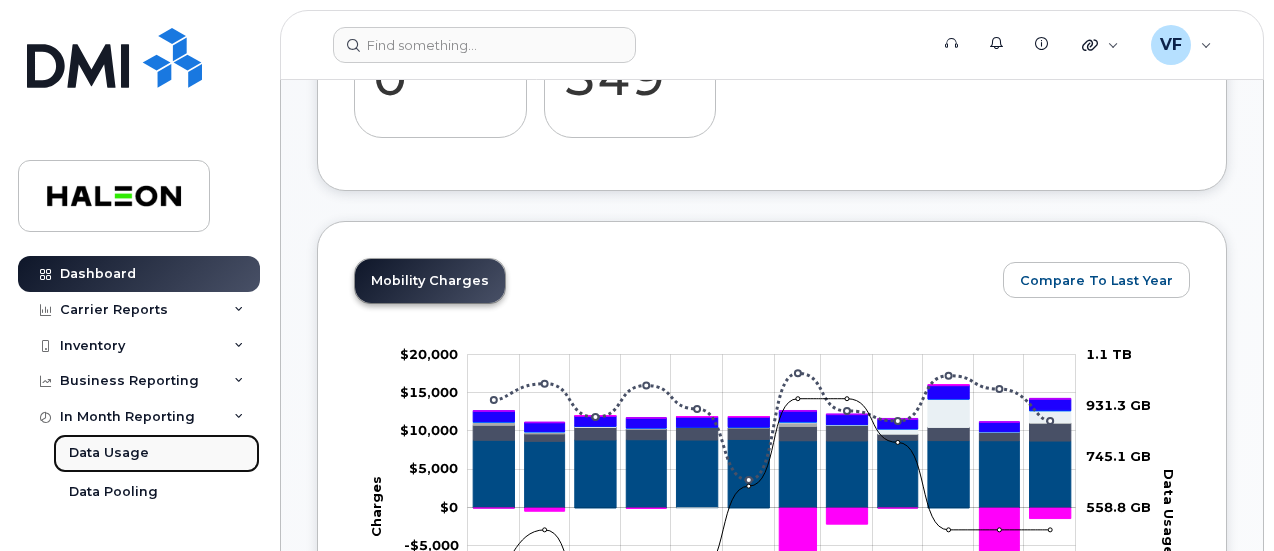 click on "Data Usage" at bounding box center [156, 453] 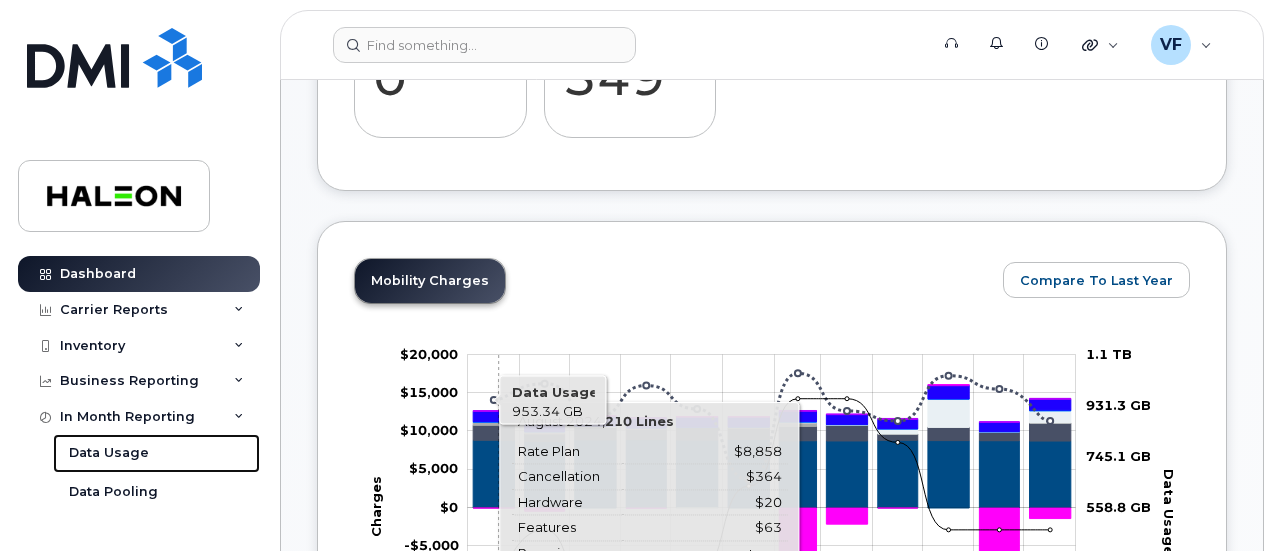 scroll, scrollTop: 1200, scrollLeft: 0, axis: vertical 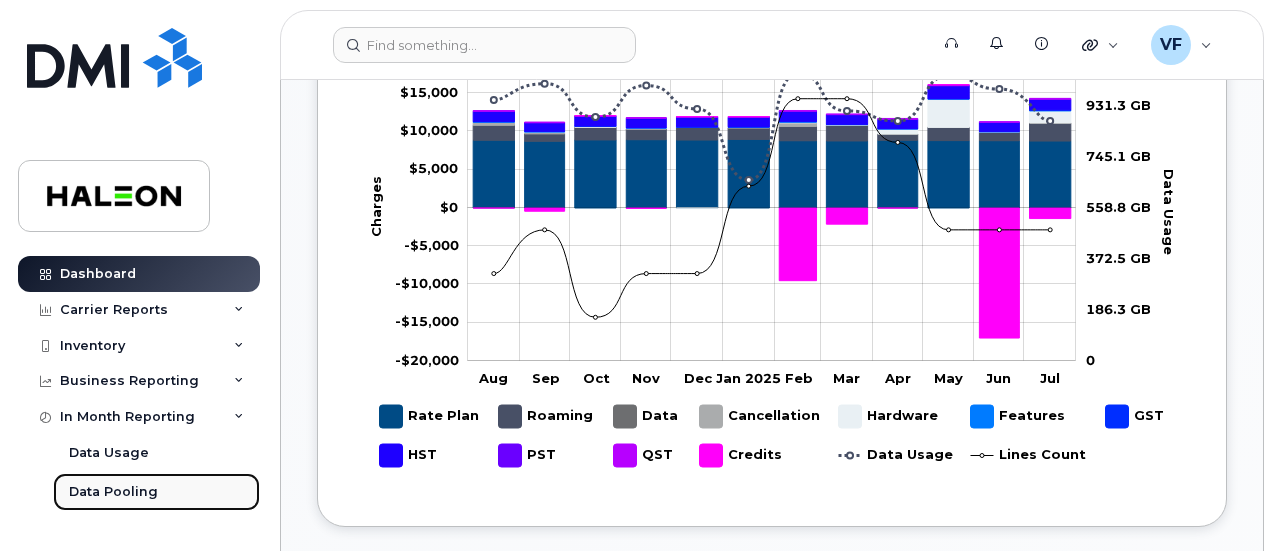click on "Data Pooling" at bounding box center [113, 492] 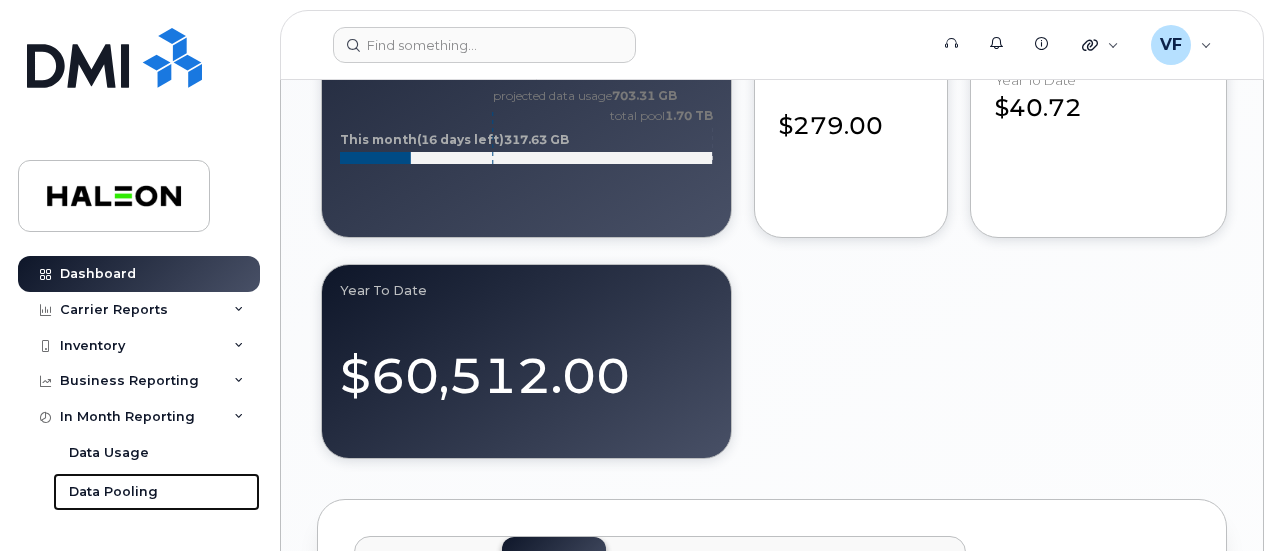 scroll, scrollTop: 2200, scrollLeft: 0, axis: vertical 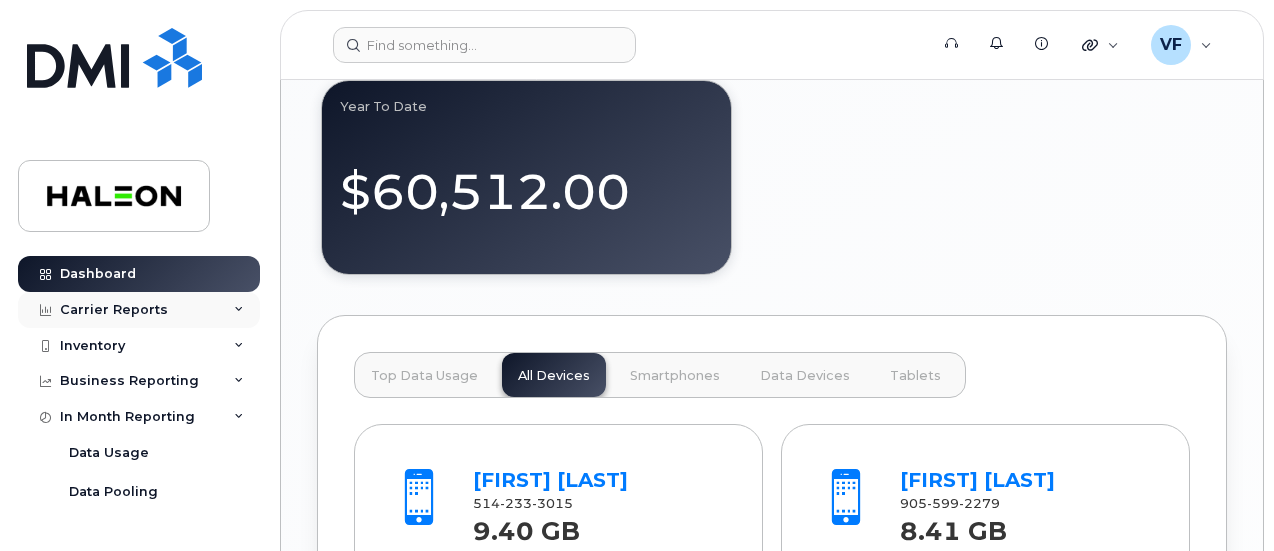 click on "Carrier Reports" at bounding box center (114, 310) 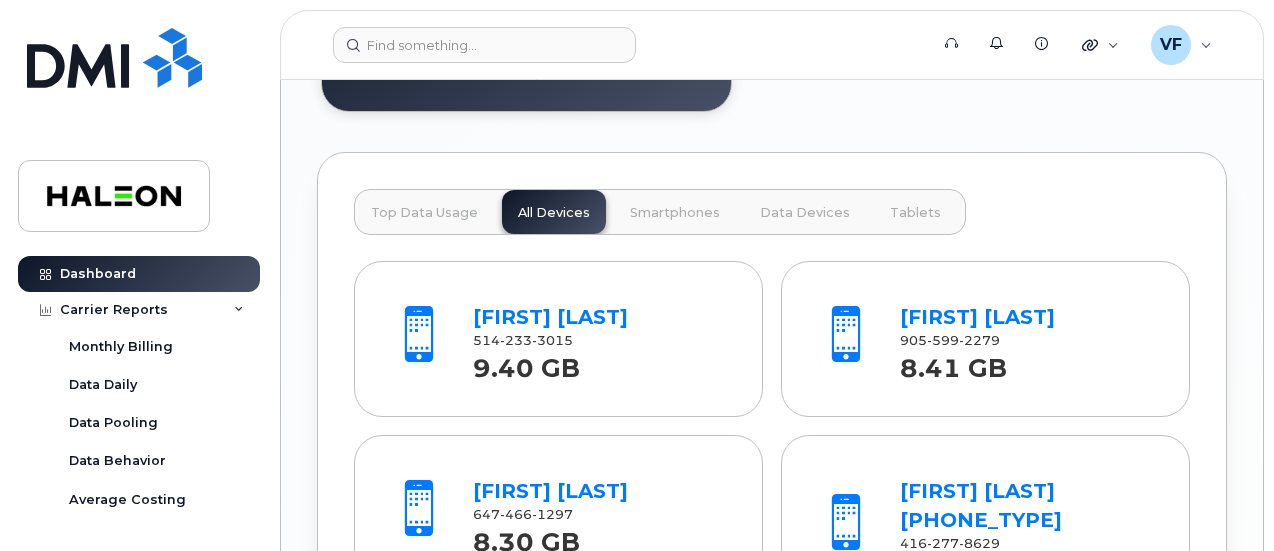 scroll, scrollTop: 2500, scrollLeft: 0, axis: vertical 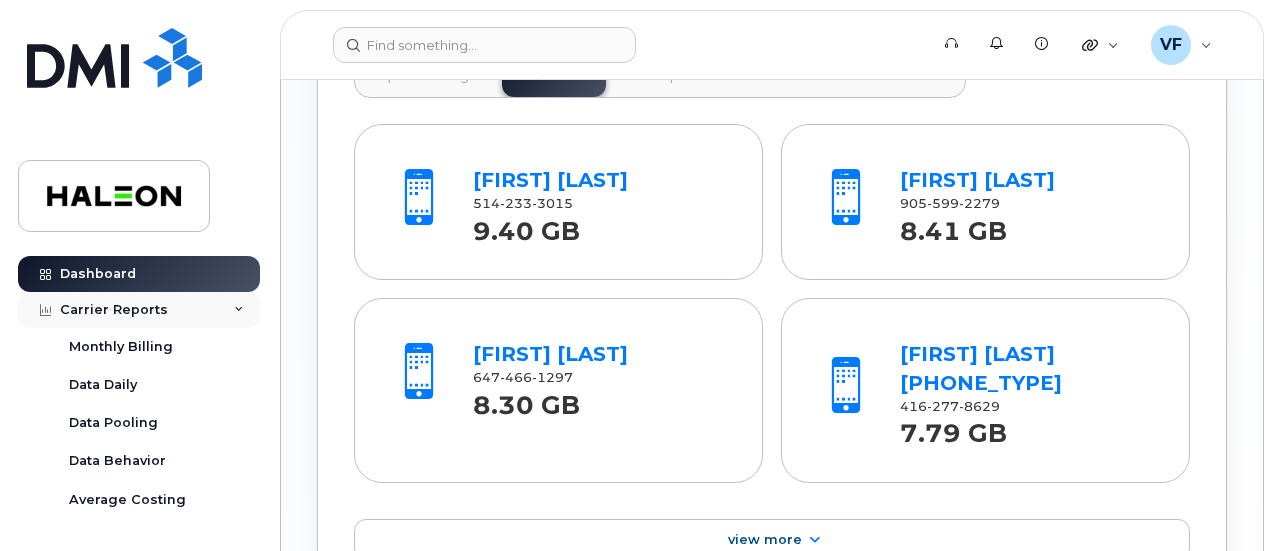click on "Carrier Reports" at bounding box center (114, 310) 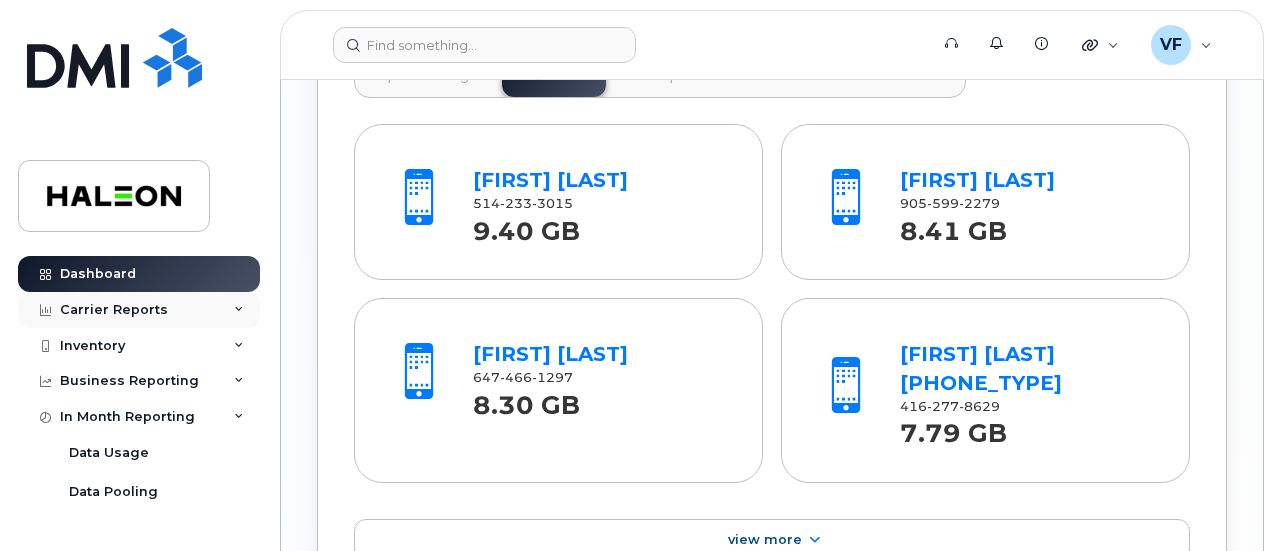 click on "Carrier Reports" at bounding box center [114, 310] 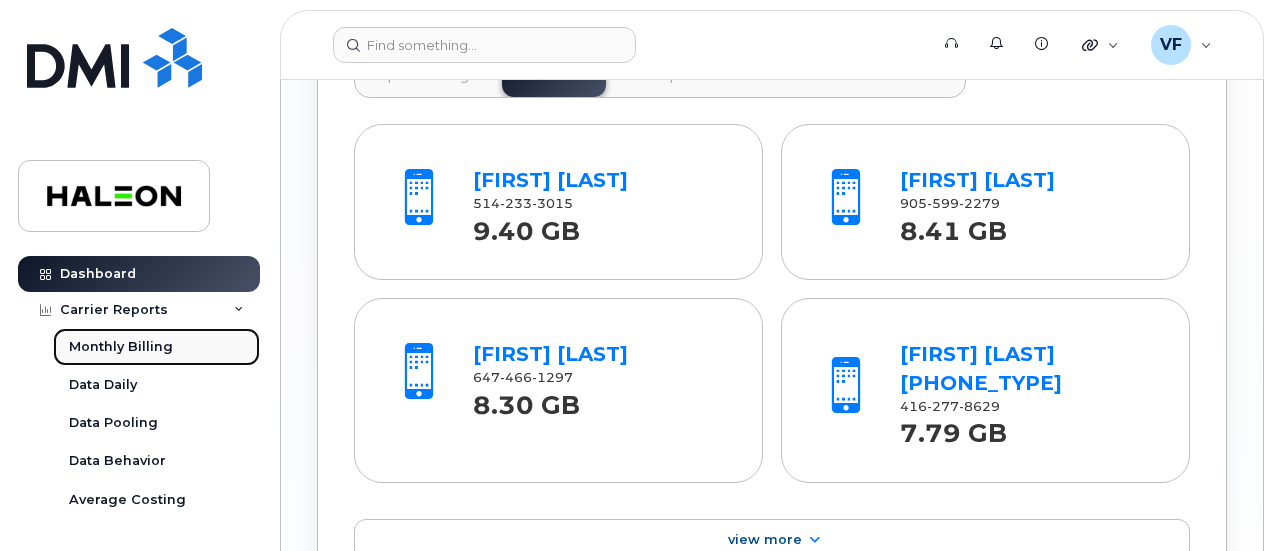 click on "Monthly Billing" at bounding box center [121, 347] 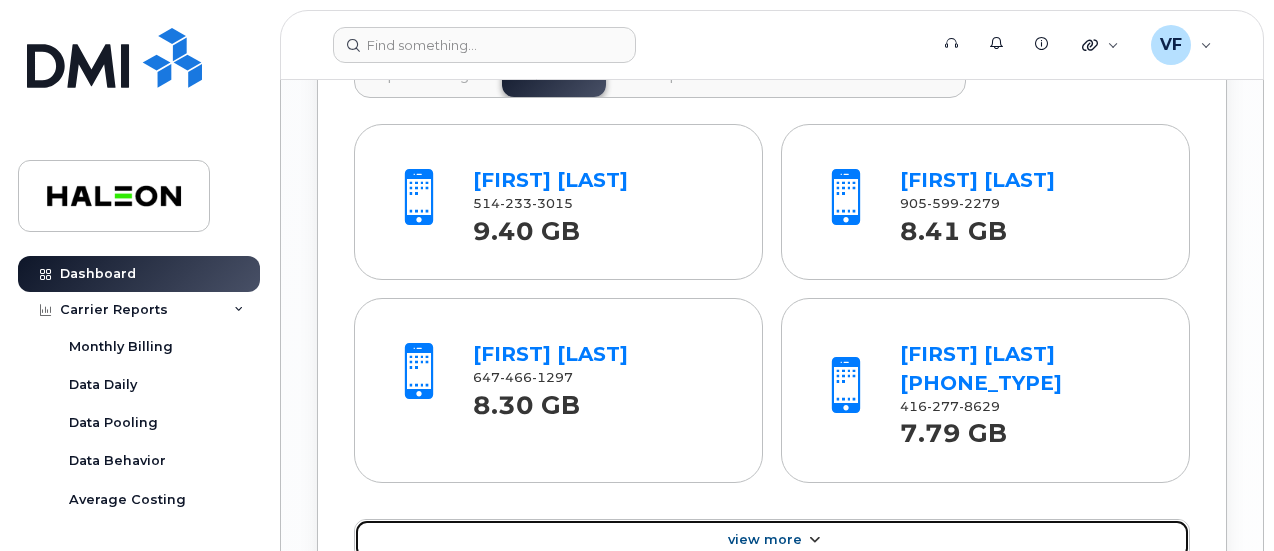 click on "View More" at bounding box center [765, 539] 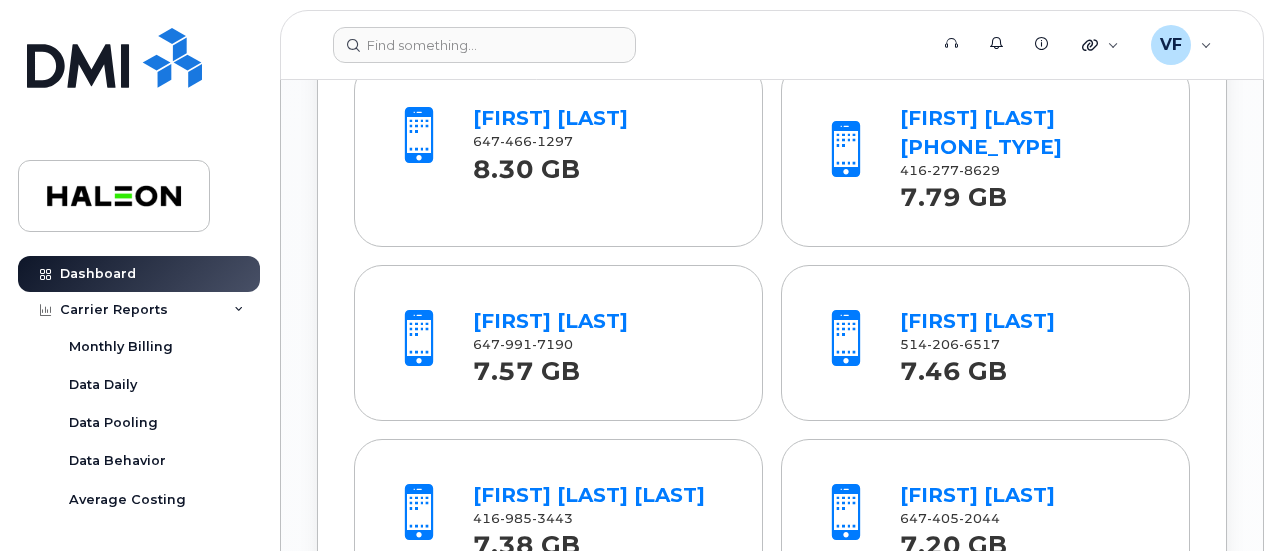 scroll, scrollTop: 2900, scrollLeft: 0, axis: vertical 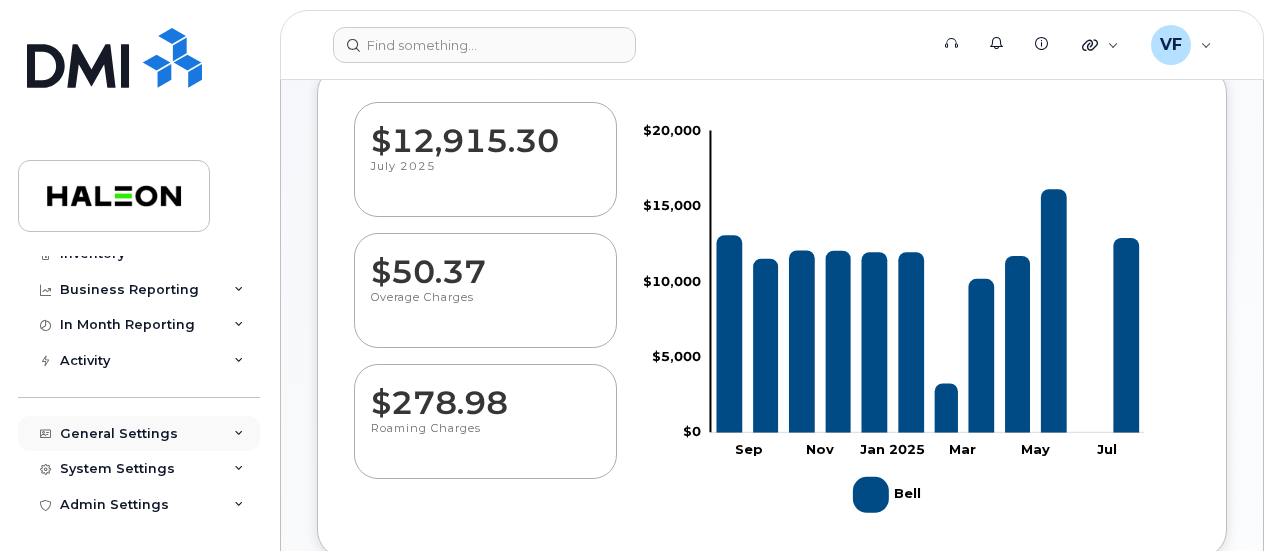 click on "General Settings" at bounding box center [119, 434] 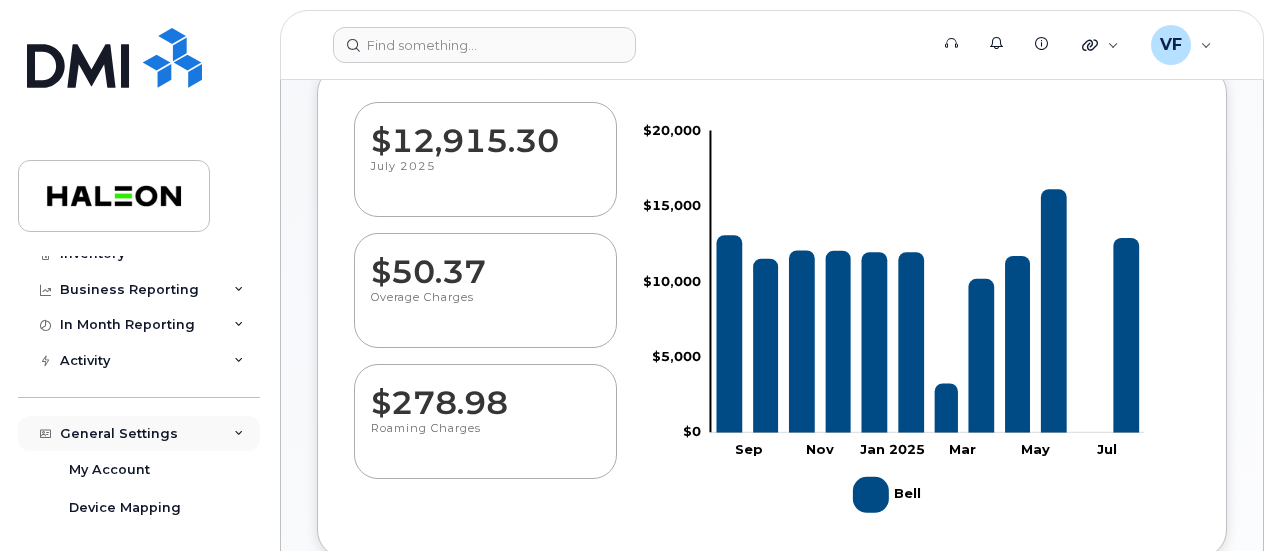 click at bounding box center (239, 434) 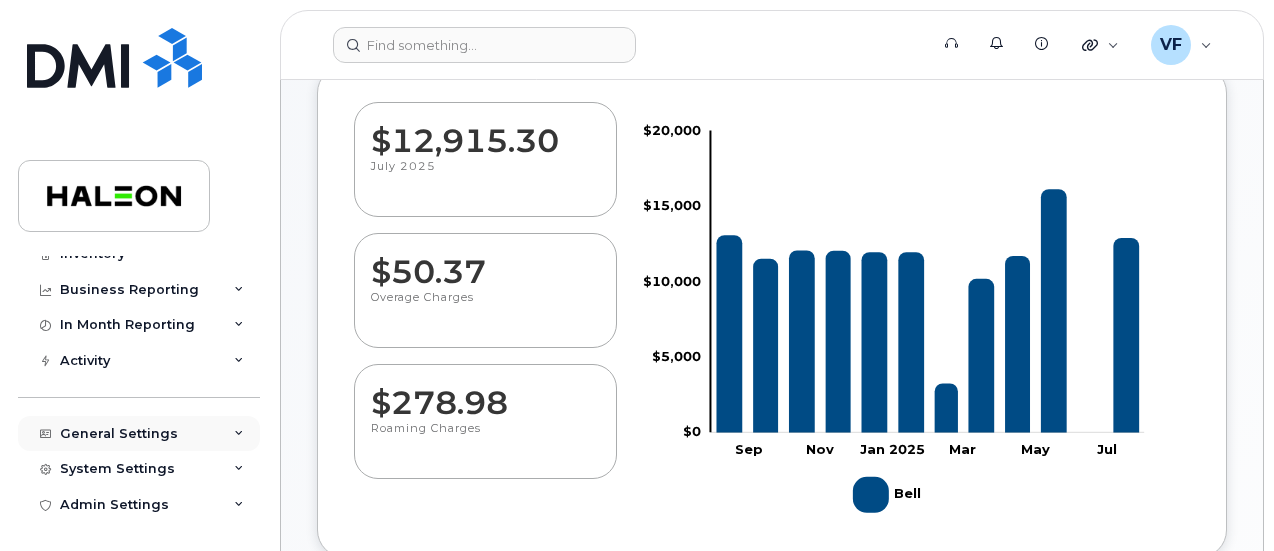 click on "General Settings" at bounding box center (139, 434) 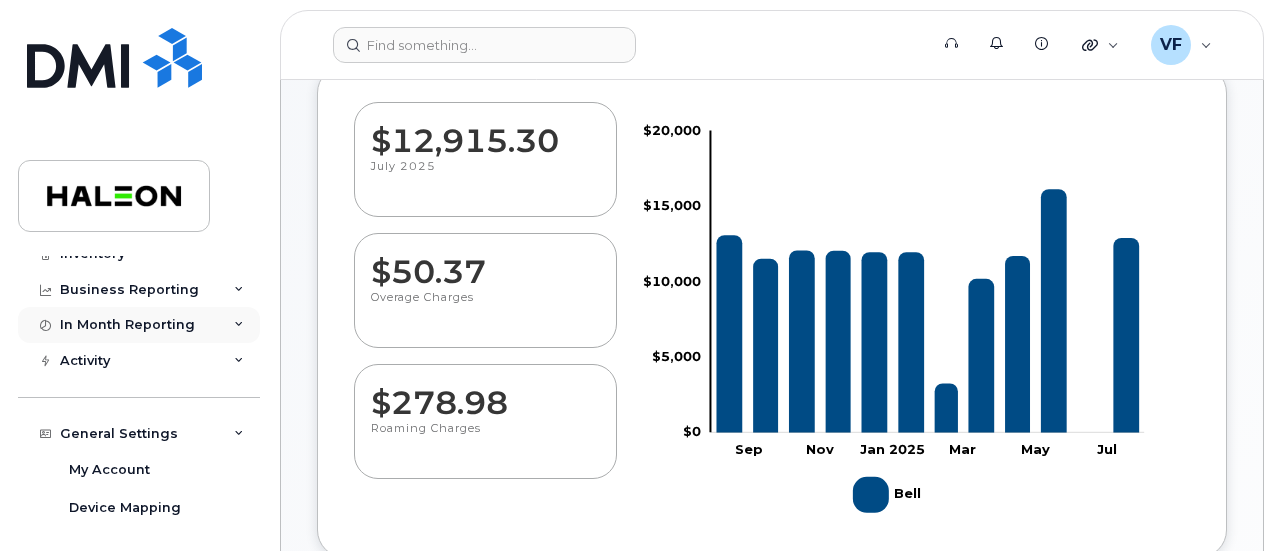 click on "In Month Reporting" at bounding box center (127, 325) 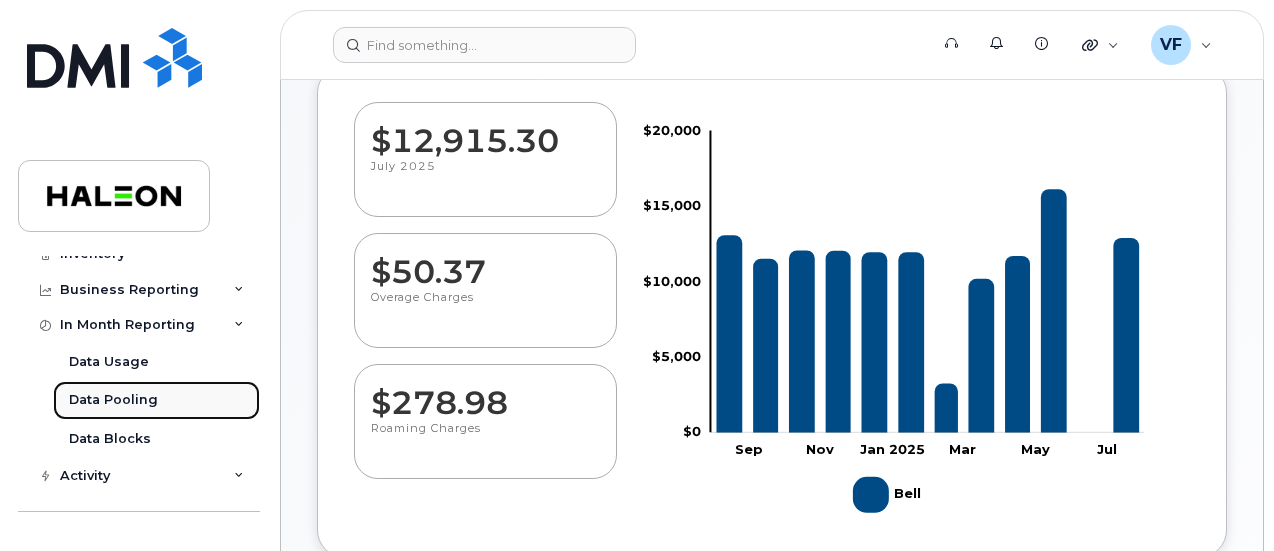 click on "Data Pooling" at bounding box center (113, 400) 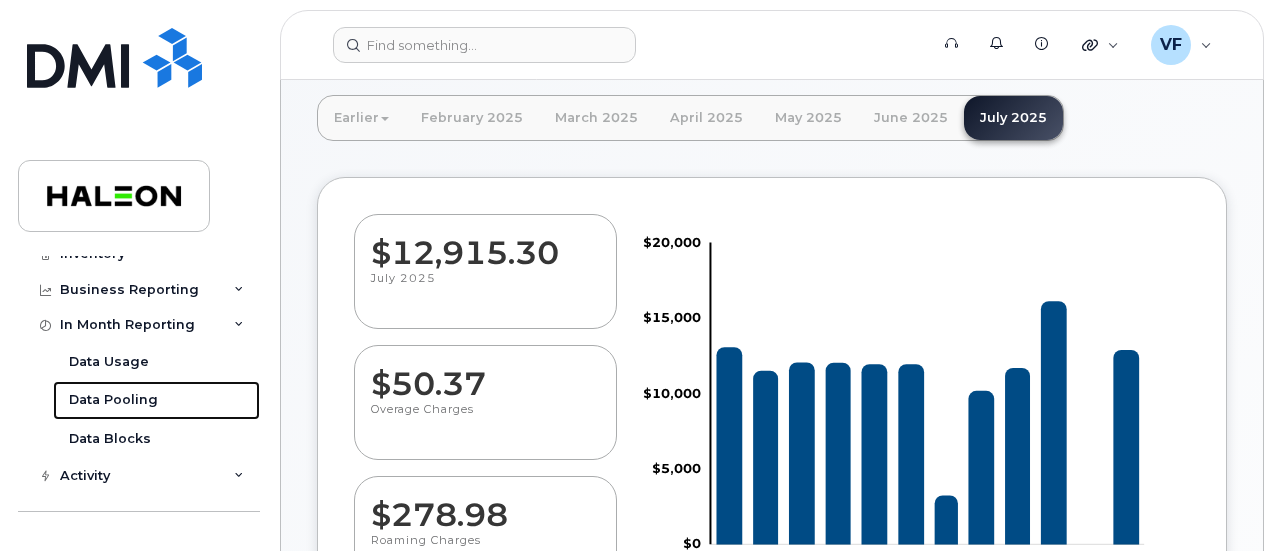 scroll, scrollTop: 0, scrollLeft: 0, axis: both 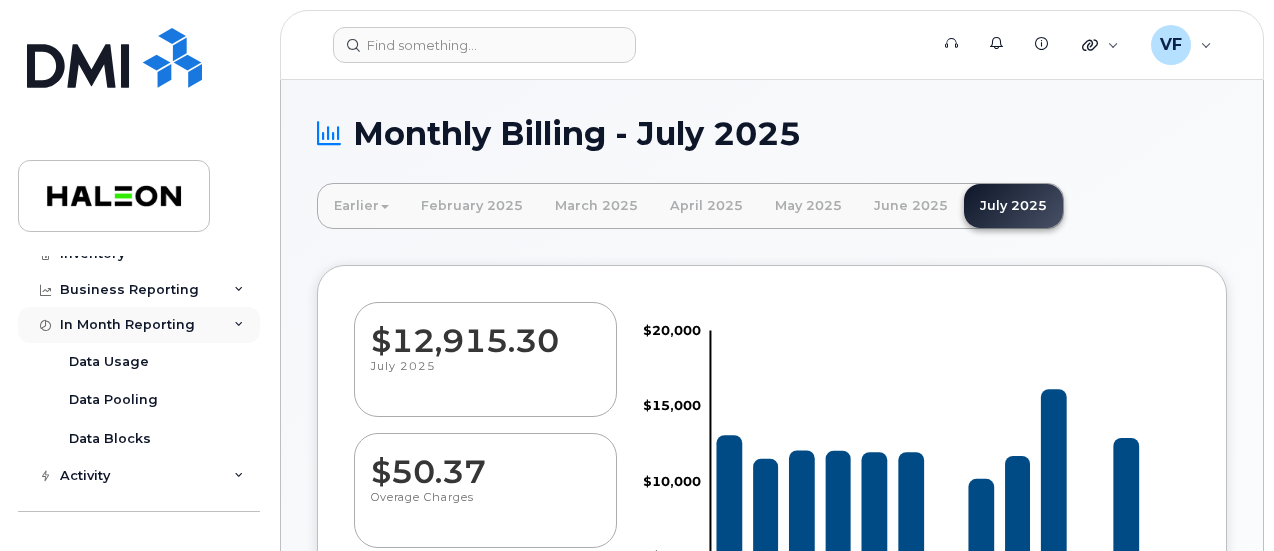 click on "In Month Reporting" at bounding box center (127, 325) 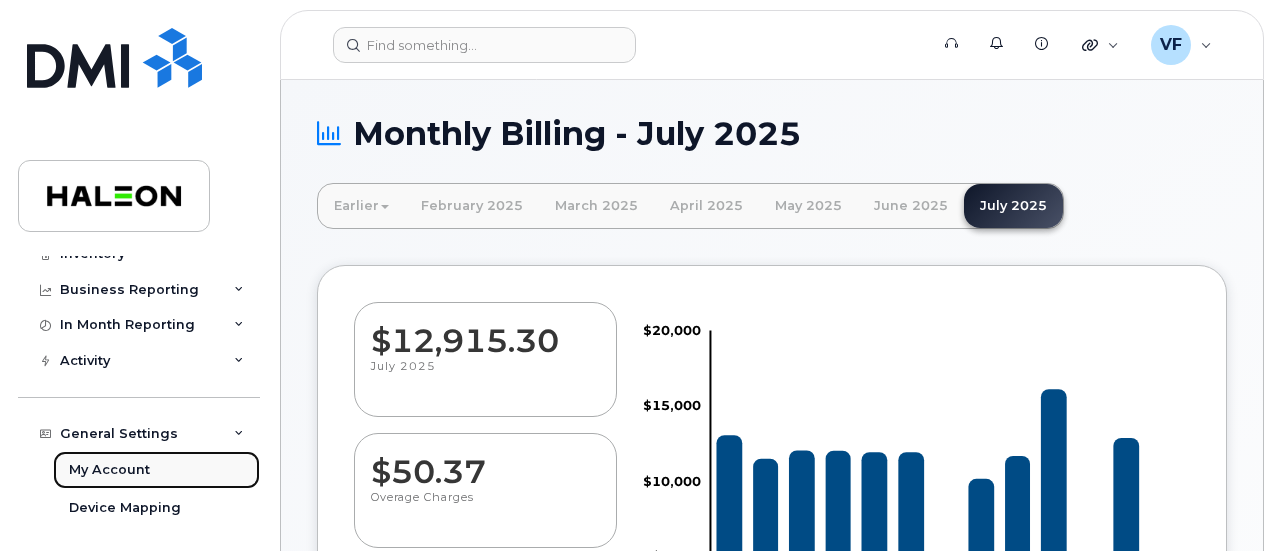 click on "My Account" at bounding box center [109, 470] 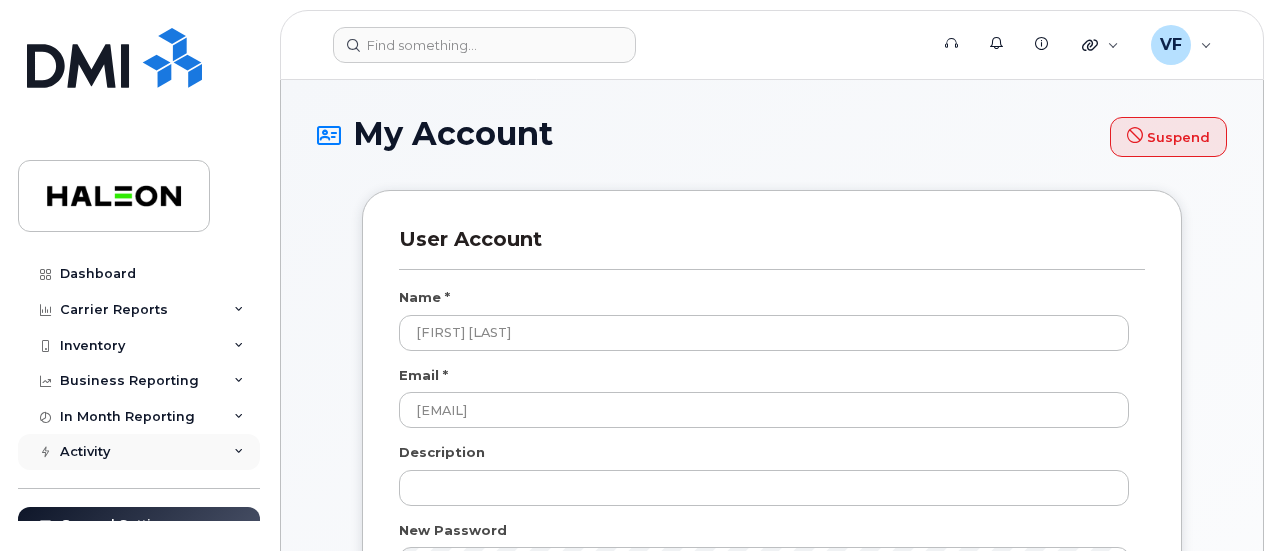 scroll, scrollTop: 0, scrollLeft: 0, axis: both 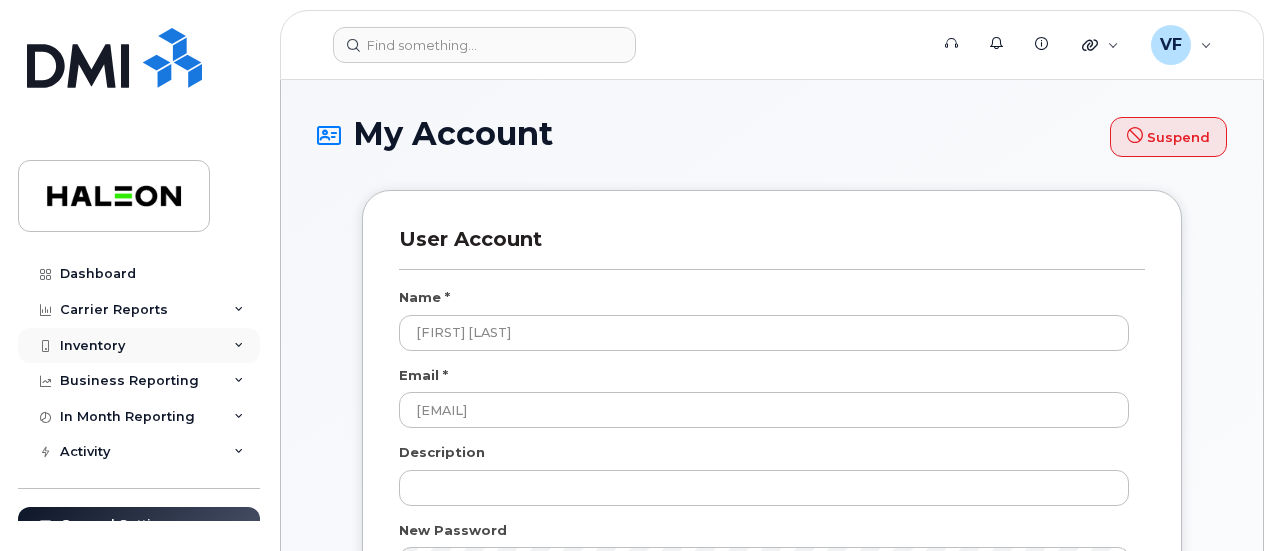 click on "Inventory" at bounding box center [92, 346] 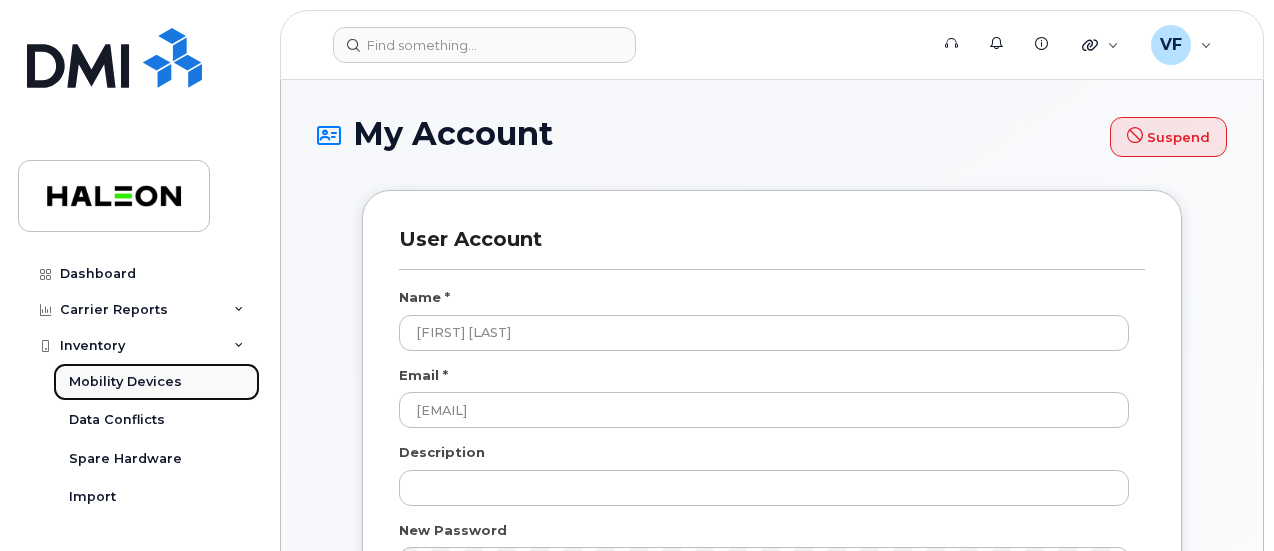 click on "Mobility Devices" at bounding box center [125, 382] 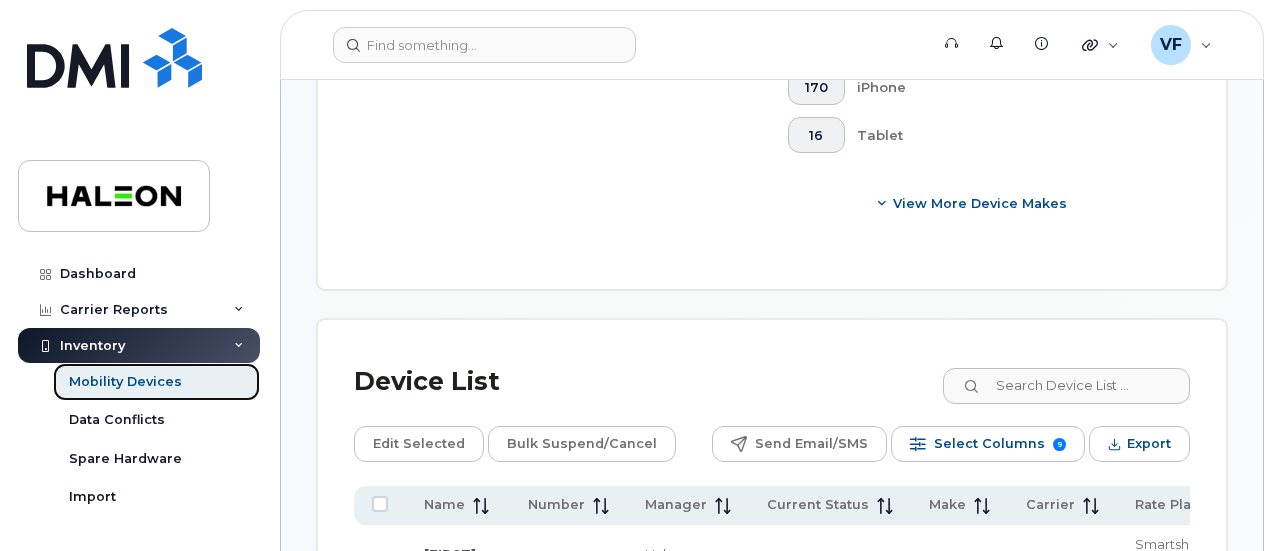 scroll, scrollTop: 1364, scrollLeft: 0, axis: vertical 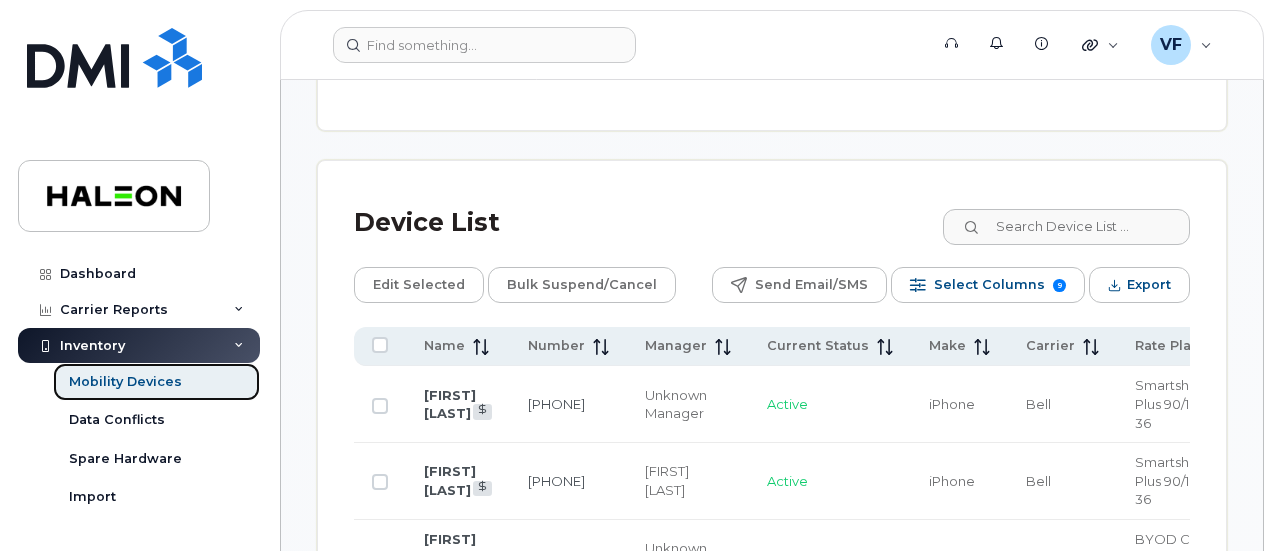 click on "Mobility Devices" at bounding box center (125, 382) 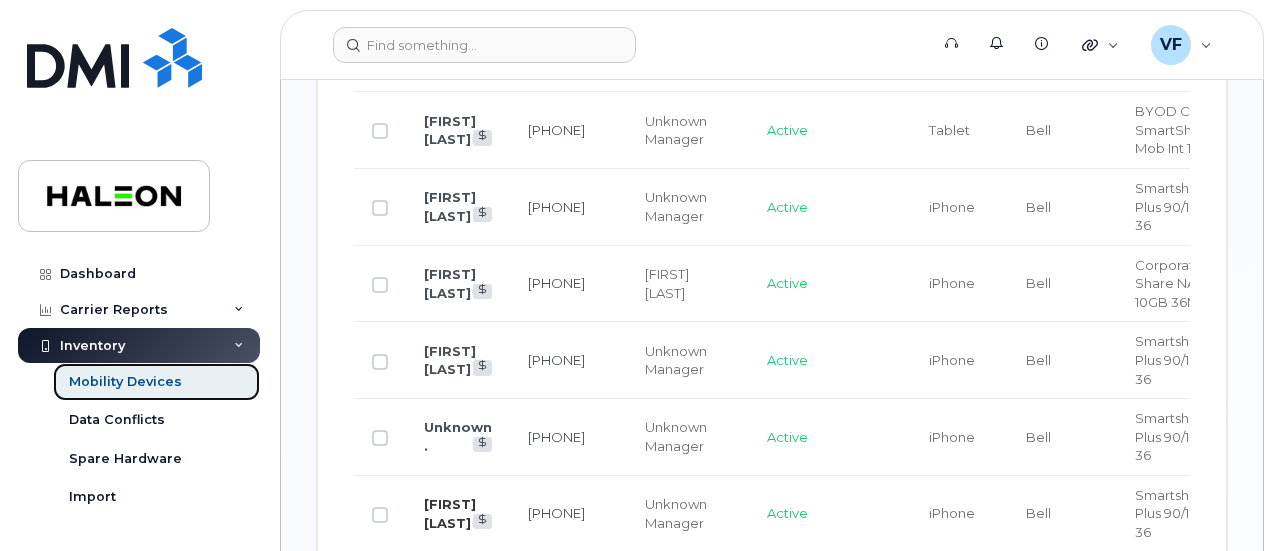 scroll, scrollTop: 2800, scrollLeft: 0, axis: vertical 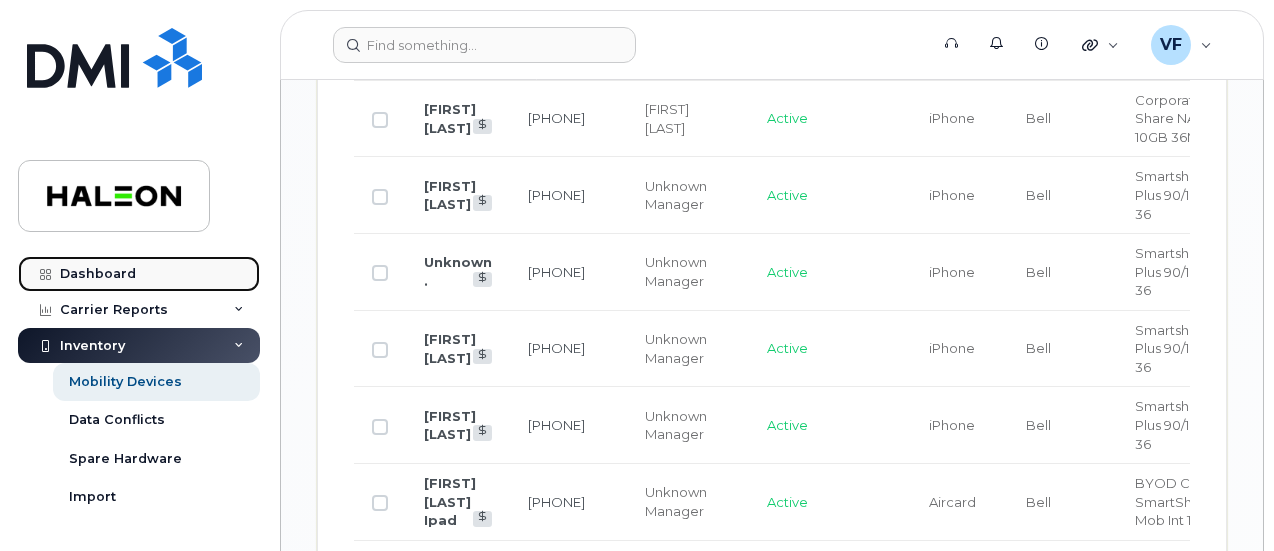 click on "Dashboard" at bounding box center [98, 274] 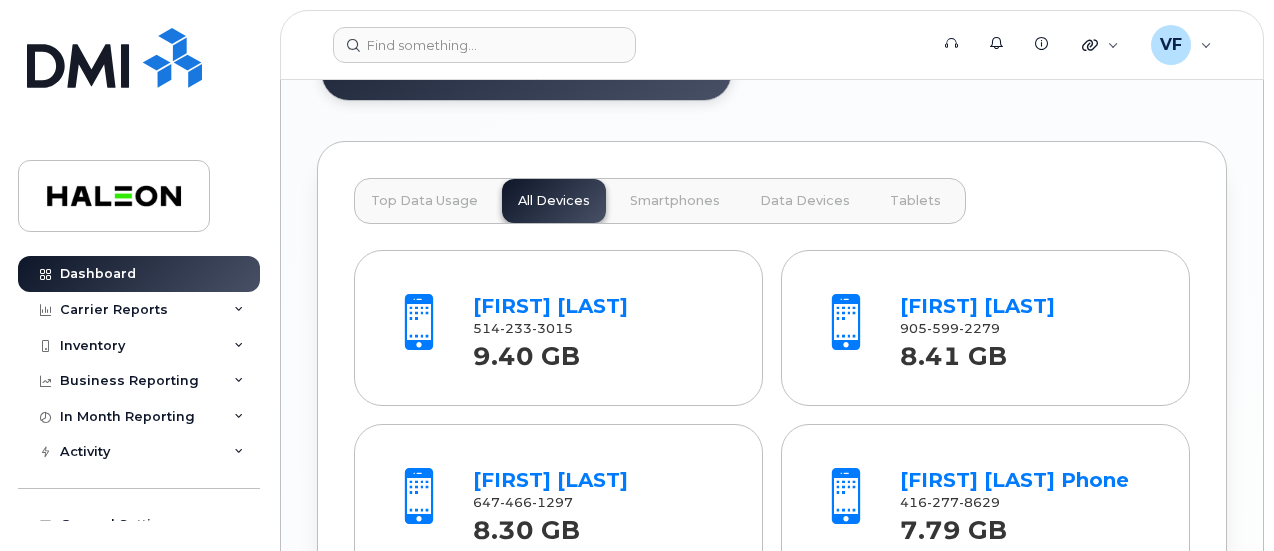 scroll, scrollTop: 2300, scrollLeft: 0, axis: vertical 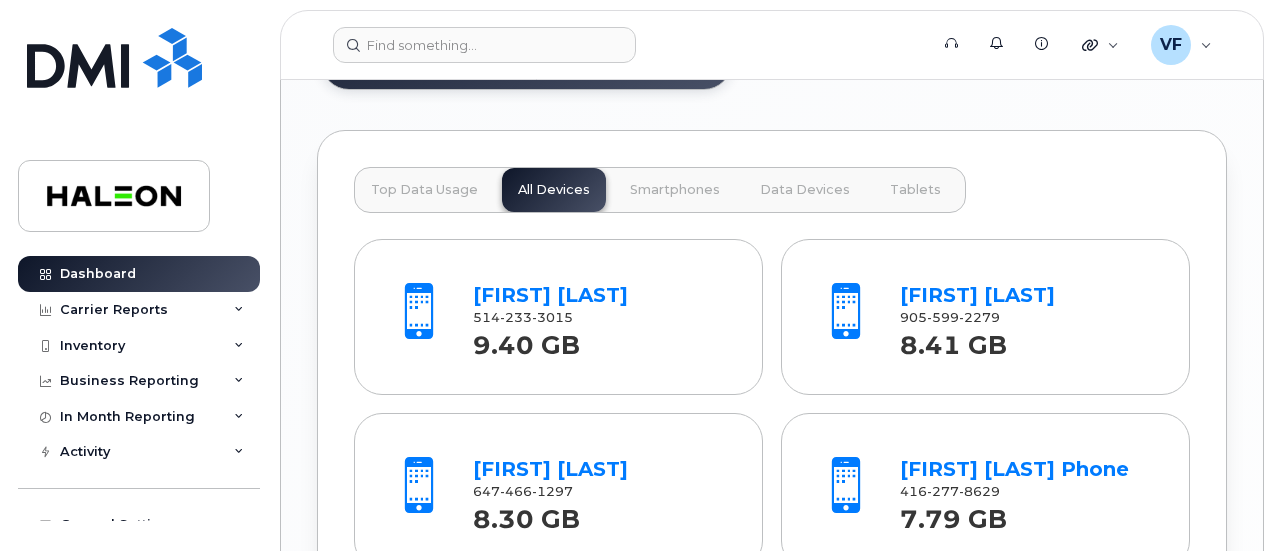 click on "Top Data Usage" at bounding box center (424, 190) 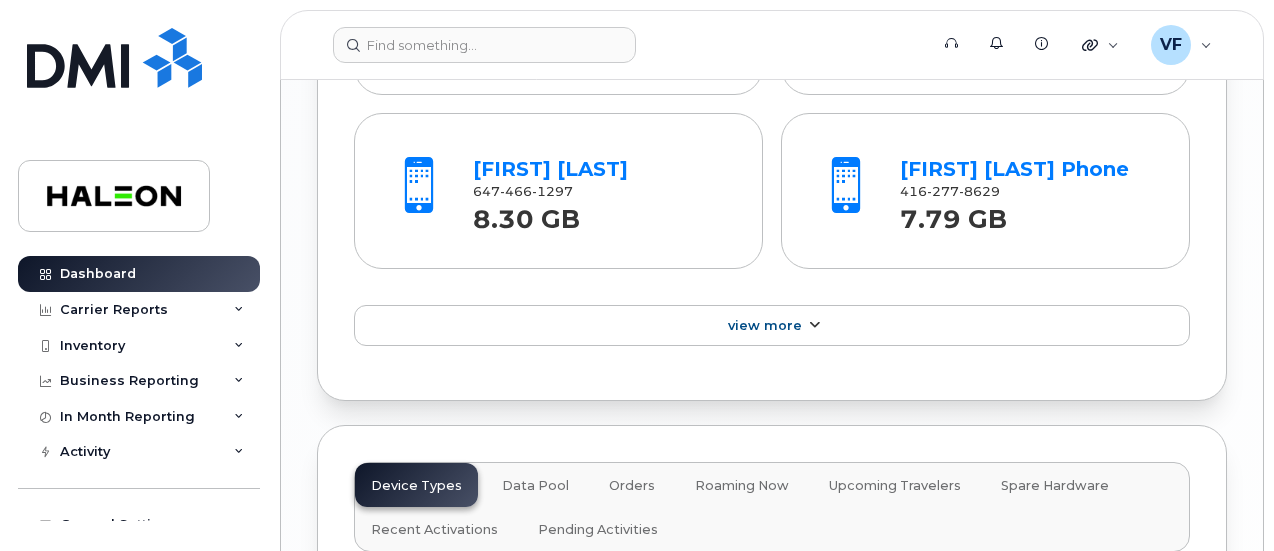 scroll, scrollTop: 2692, scrollLeft: 0, axis: vertical 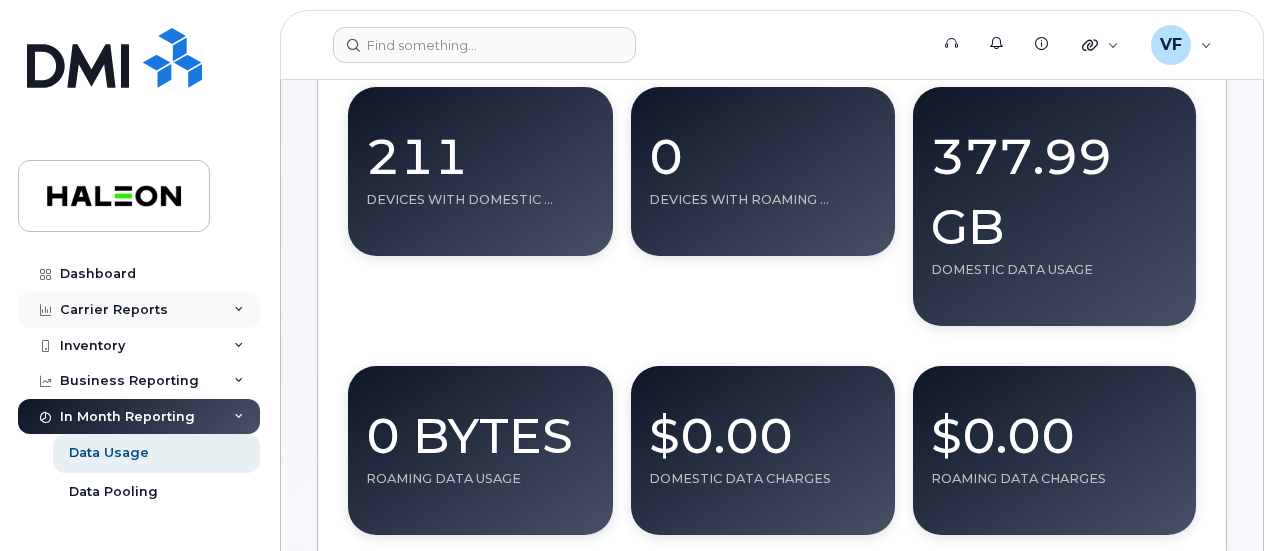 click on "Carrier Reports" at bounding box center [114, 310] 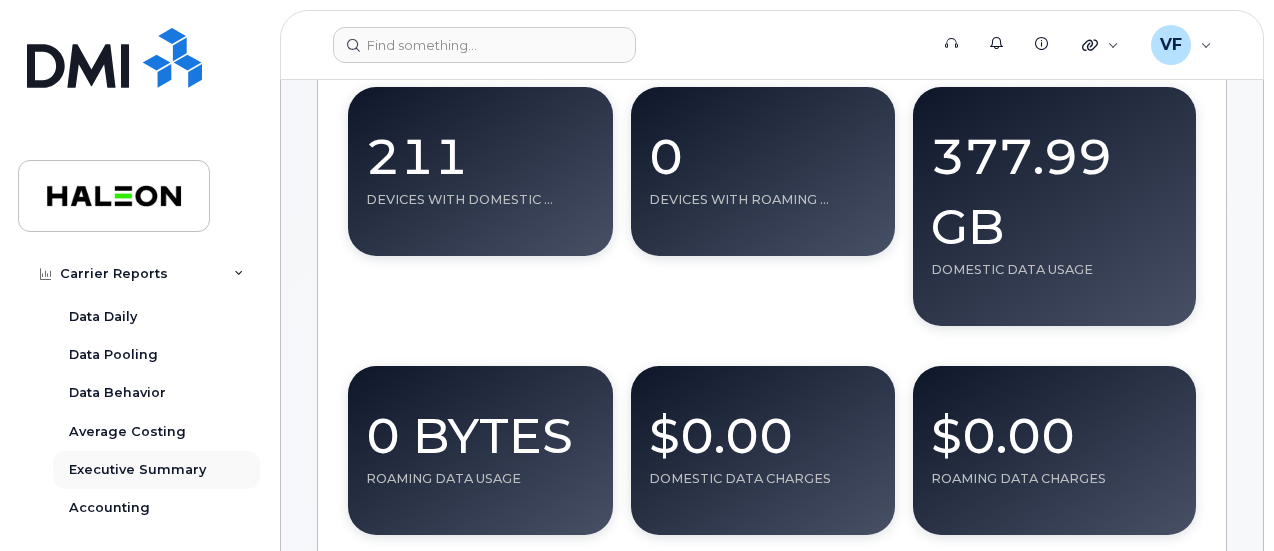 scroll, scrollTop: 100, scrollLeft: 0, axis: vertical 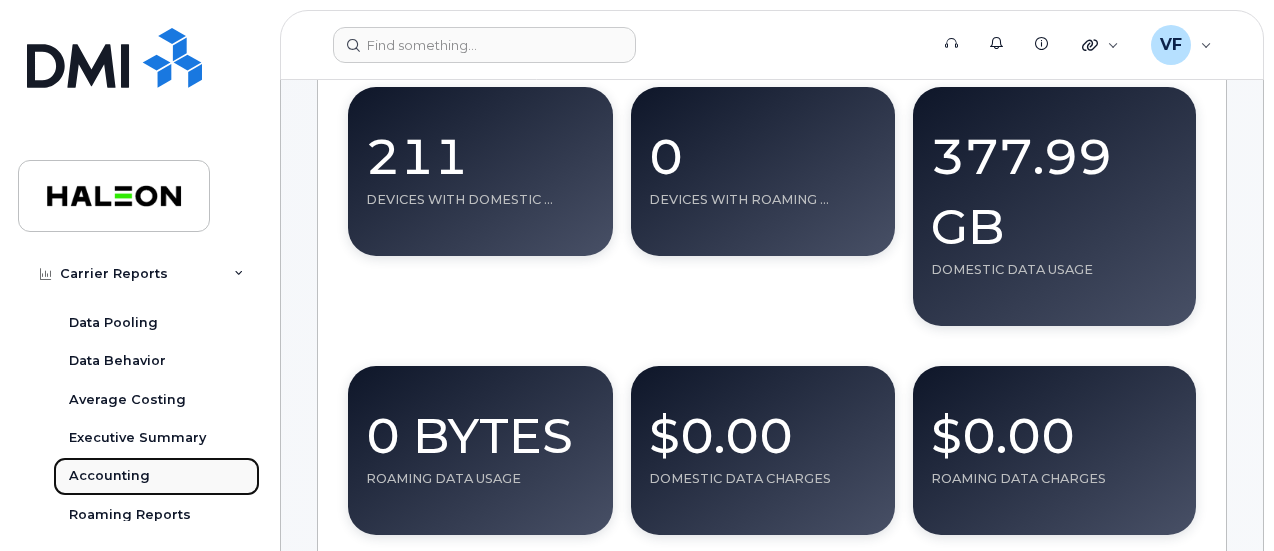 click on "Accounting" at bounding box center (109, 476) 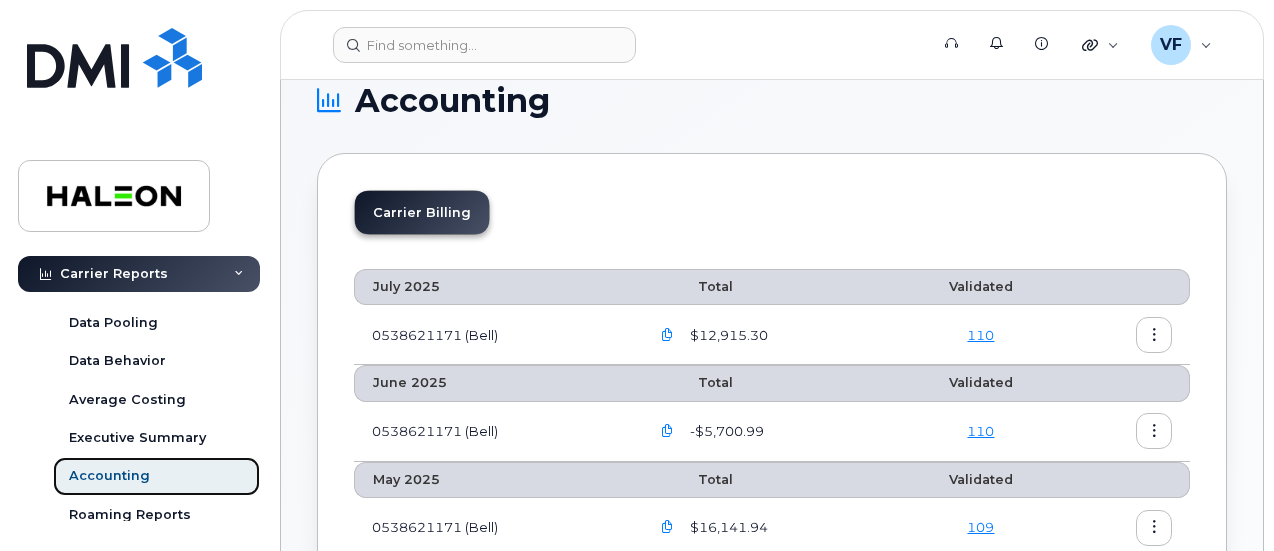 scroll, scrollTop: 0, scrollLeft: 0, axis: both 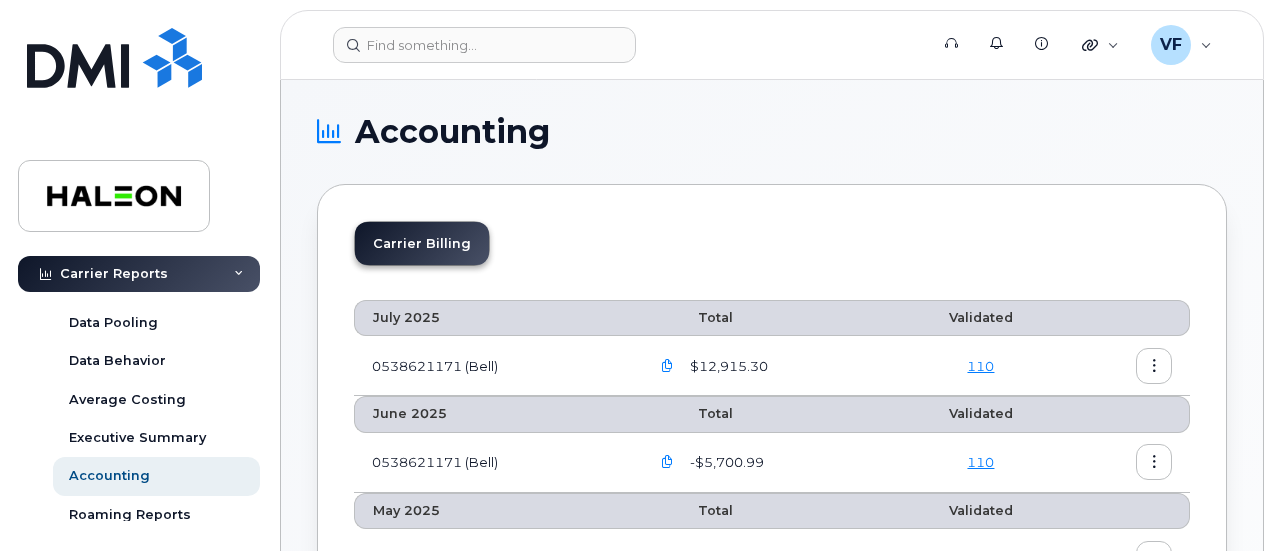 click on "Carrier Billing" 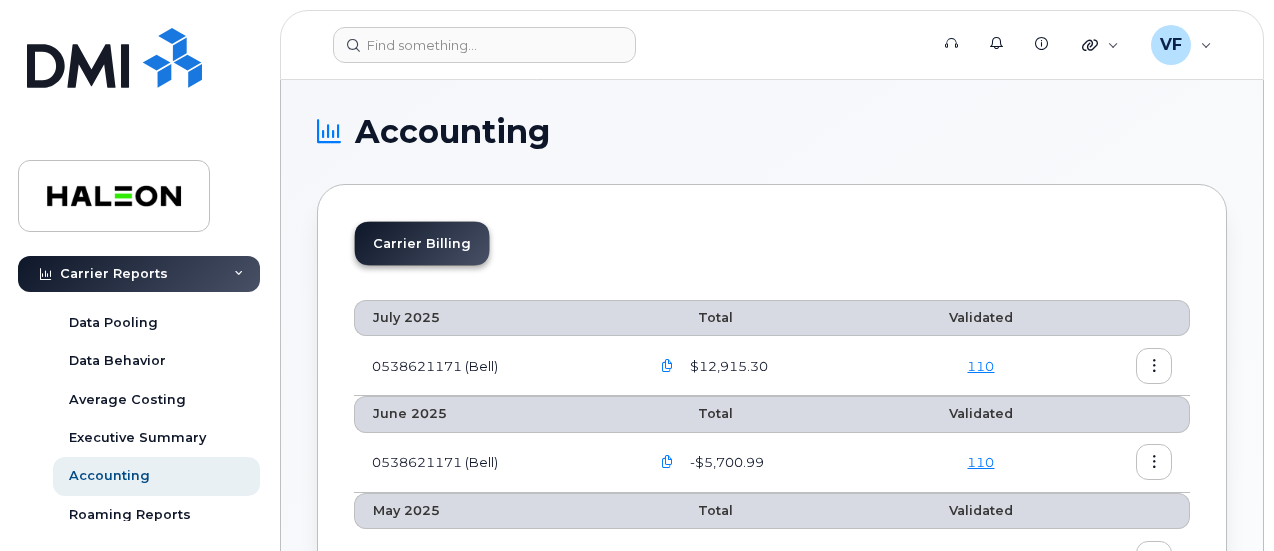 scroll, scrollTop: 200, scrollLeft: 0, axis: vertical 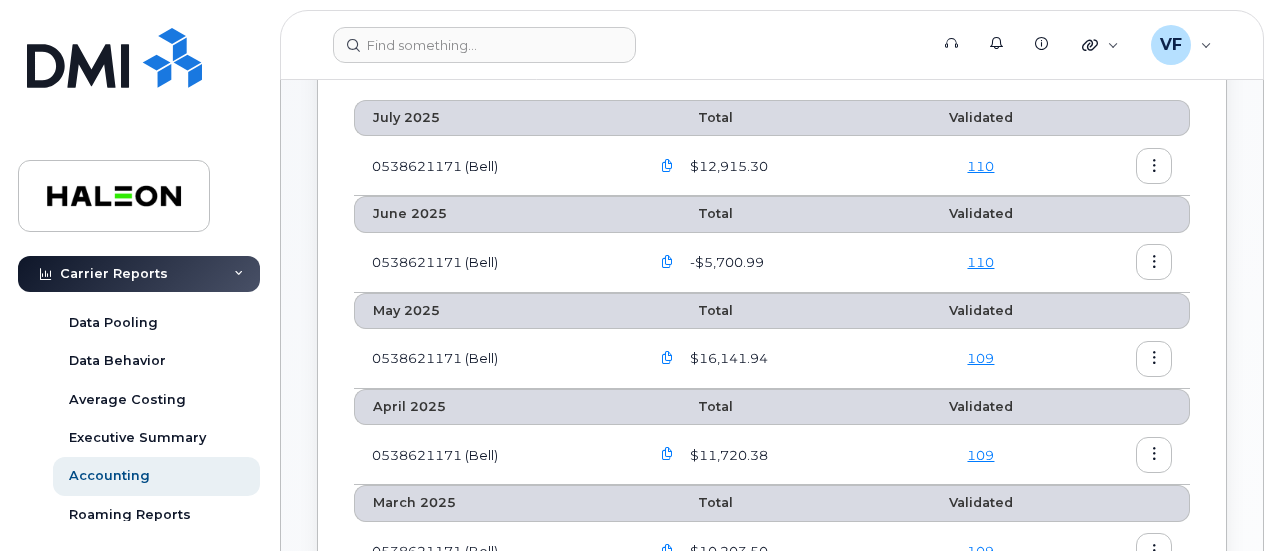 click on "July 2025" at bounding box center [493, 118] 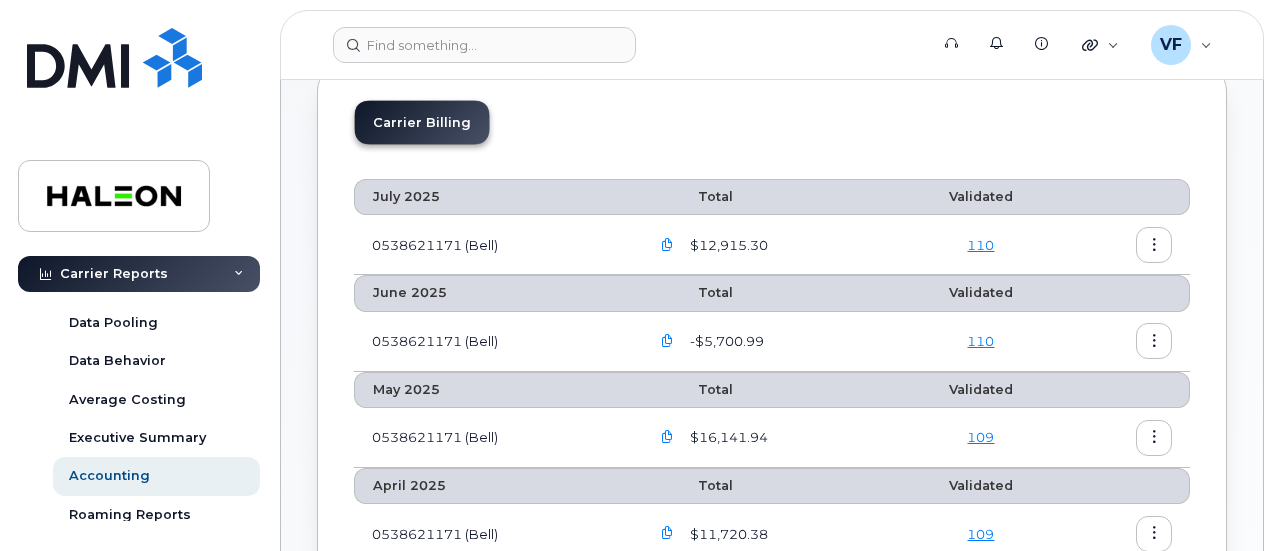 scroll, scrollTop: 100, scrollLeft: 0, axis: vertical 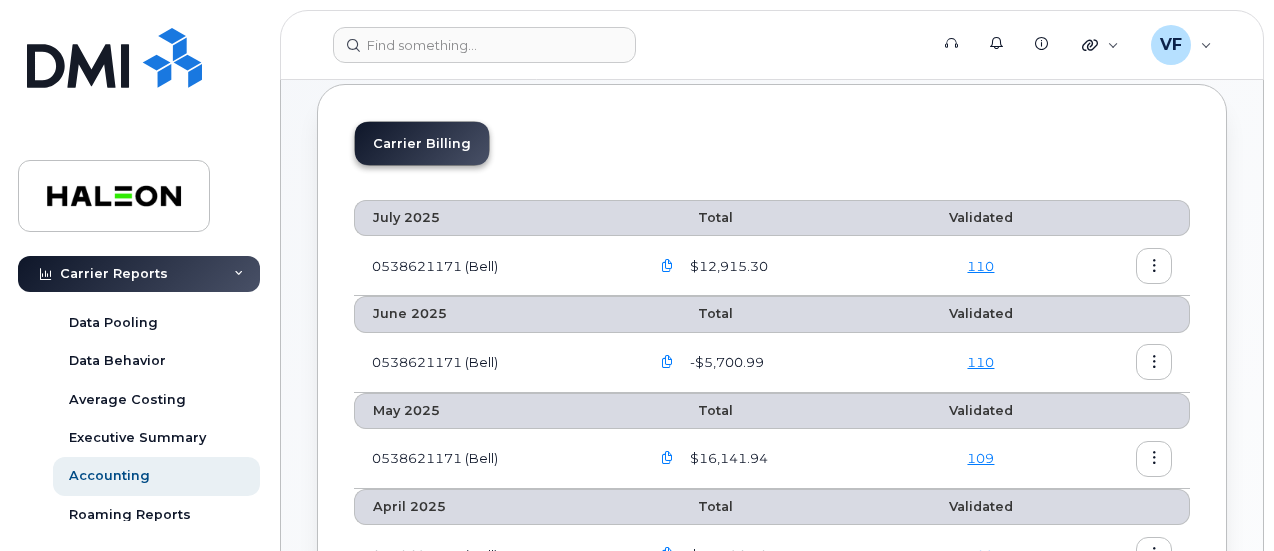 click on "July 2025" at bounding box center (493, 218) 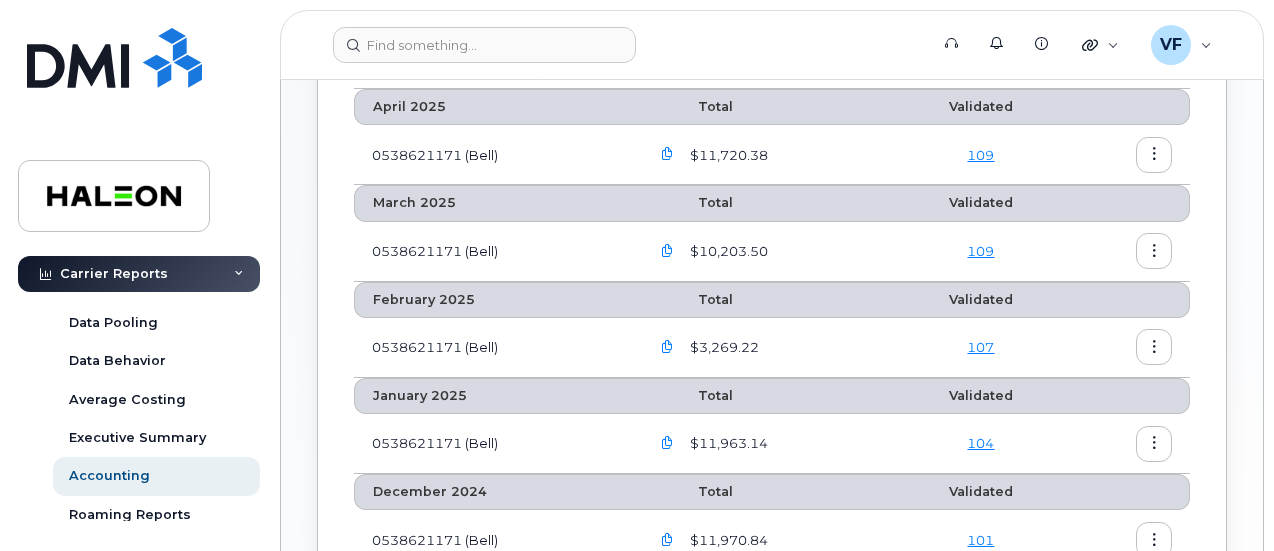scroll, scrollTop: 200, scrollLeft: 0, axis: vertical 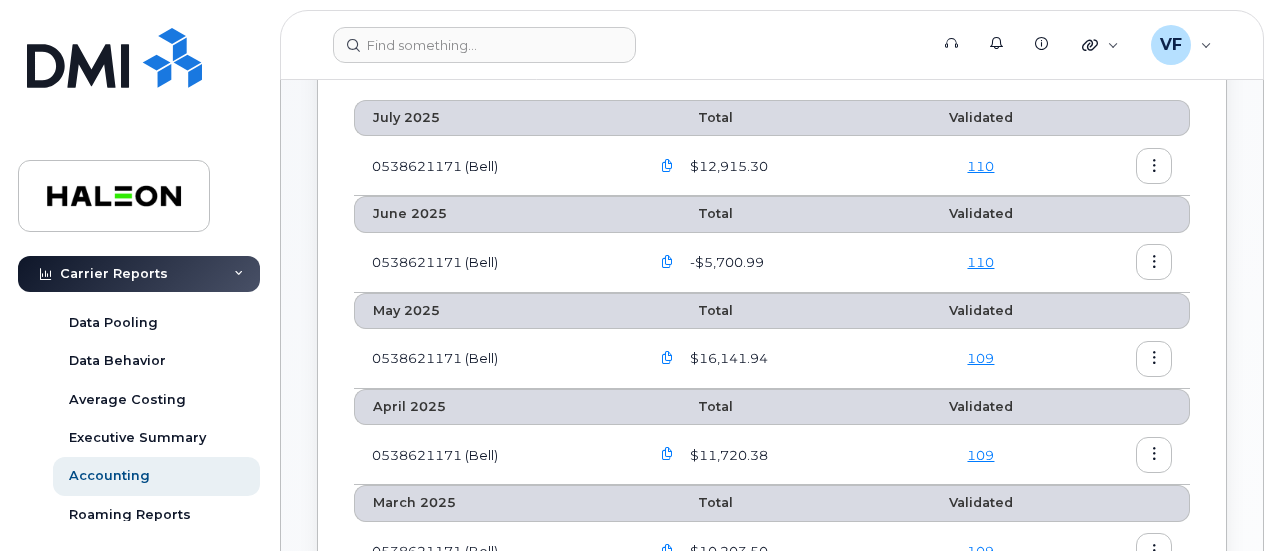 click on "110" at bounding box center [980, 166] 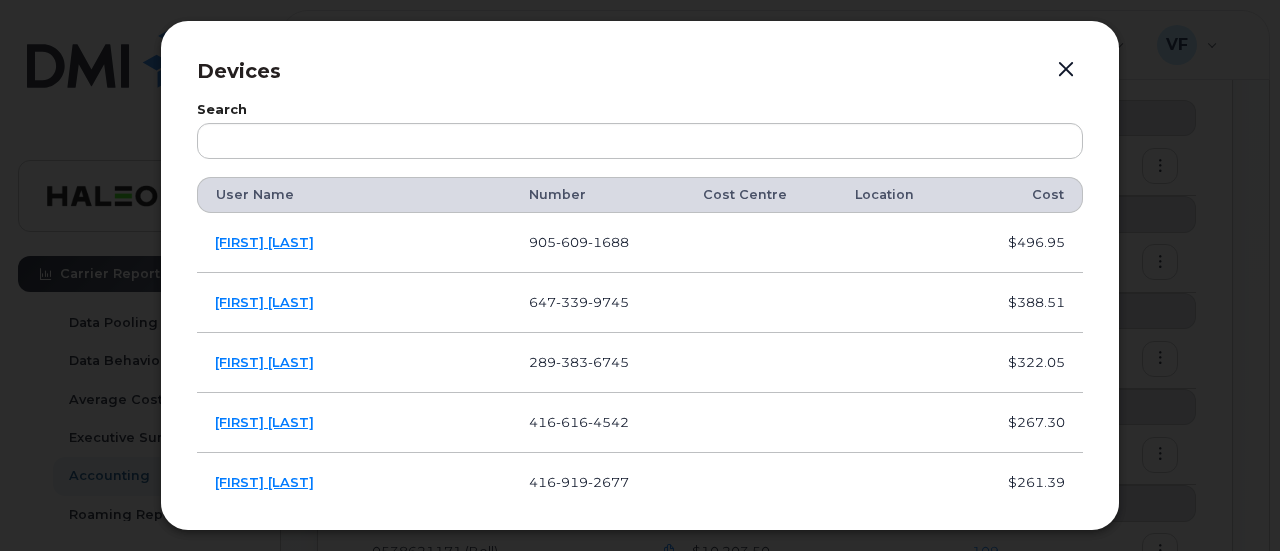 click at bounding box center (1066, 70) 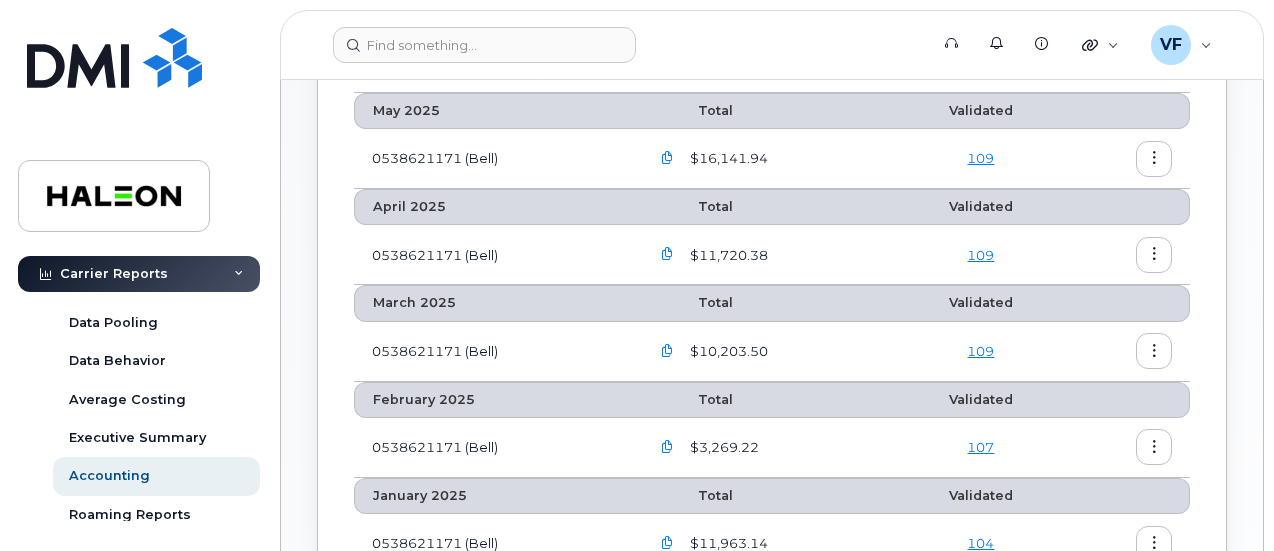 scroll, scrollTop: 600, scrollLeft: 0, axis: vertical 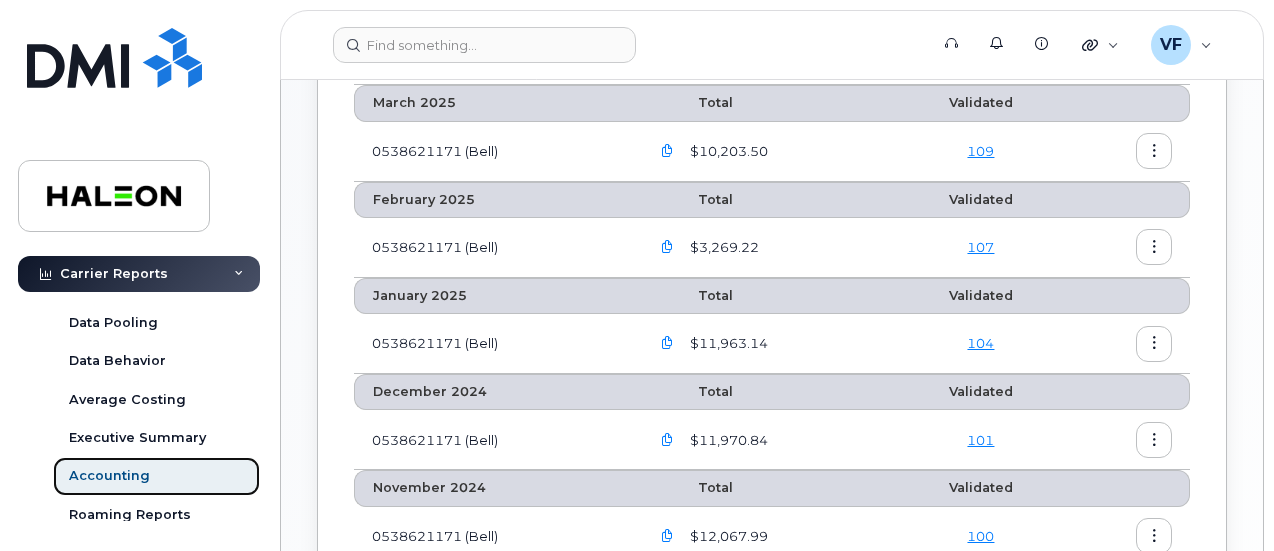 click on "Accounting" at bounding box center [109, 476] 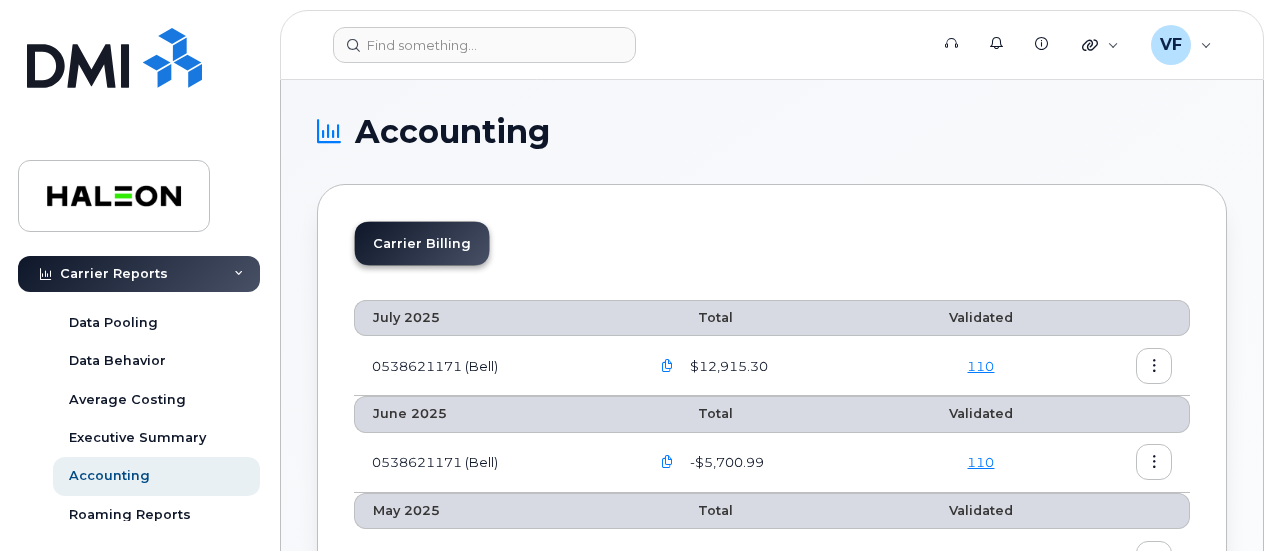 click at bounding box center [667, 366] 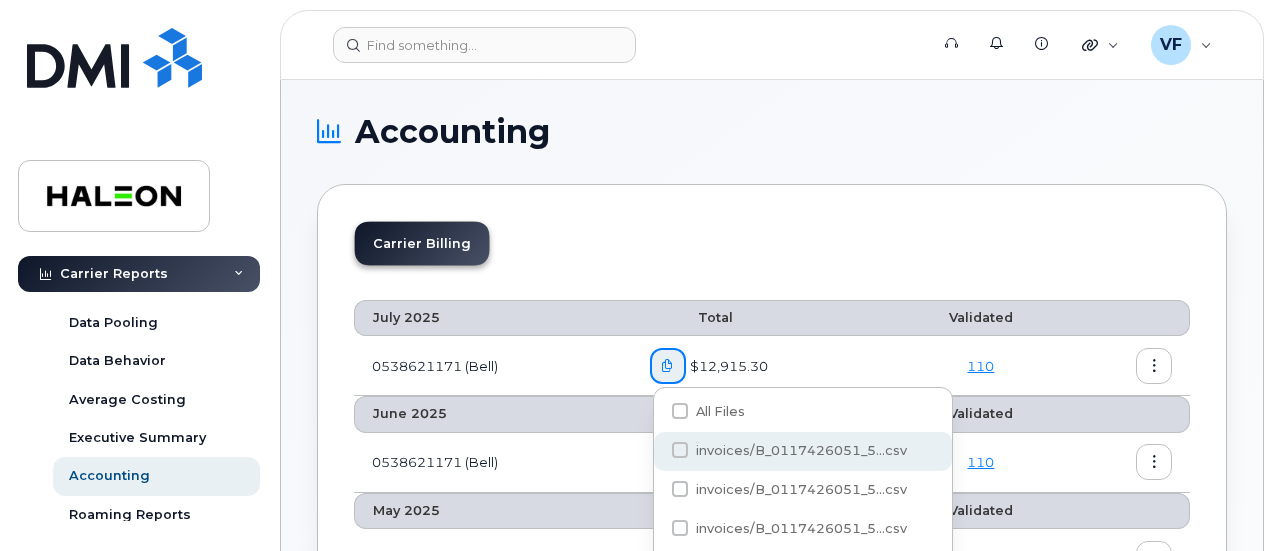 click on "invoices/B_0117426051_5...csv" at bounding box center (801, 450) 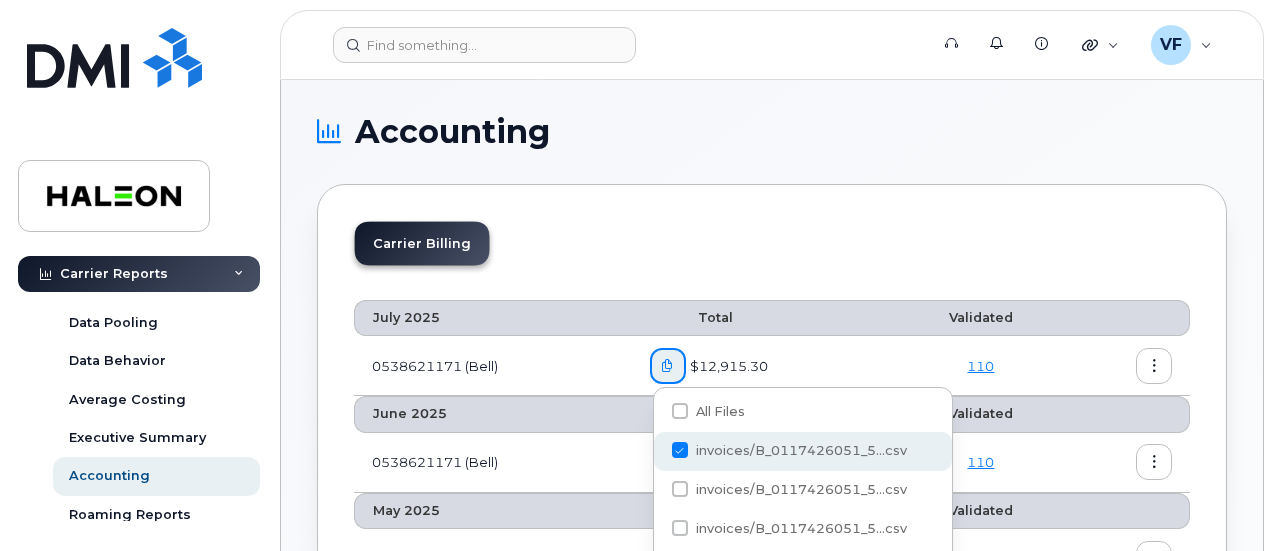 click on "invoices/B_0117426051_5...csv" at bounding box center (653, 451) 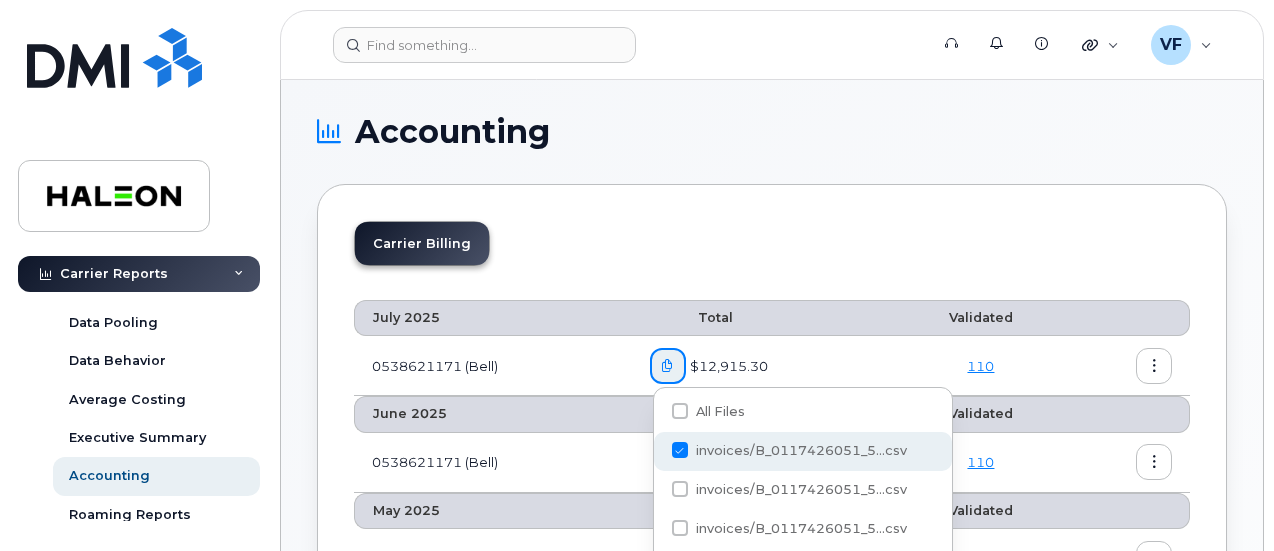 click on "invoices/B_0117426051_5...csv" at bounding box center (801, 450) 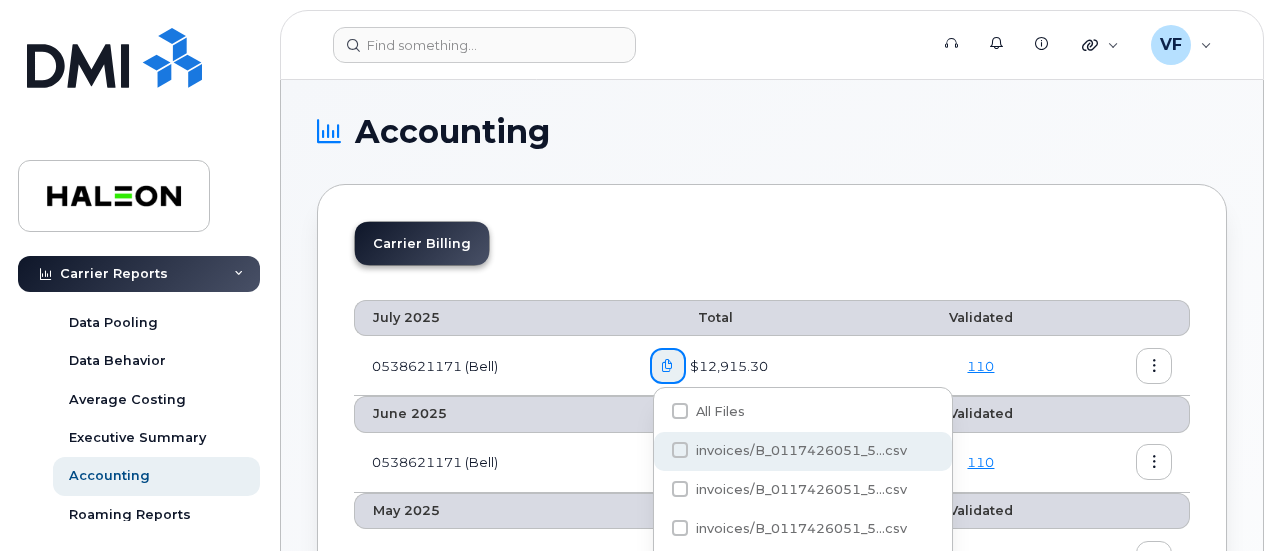 click on "invoices/B_0117426051_5...csv" at bounding box center (653, 451) 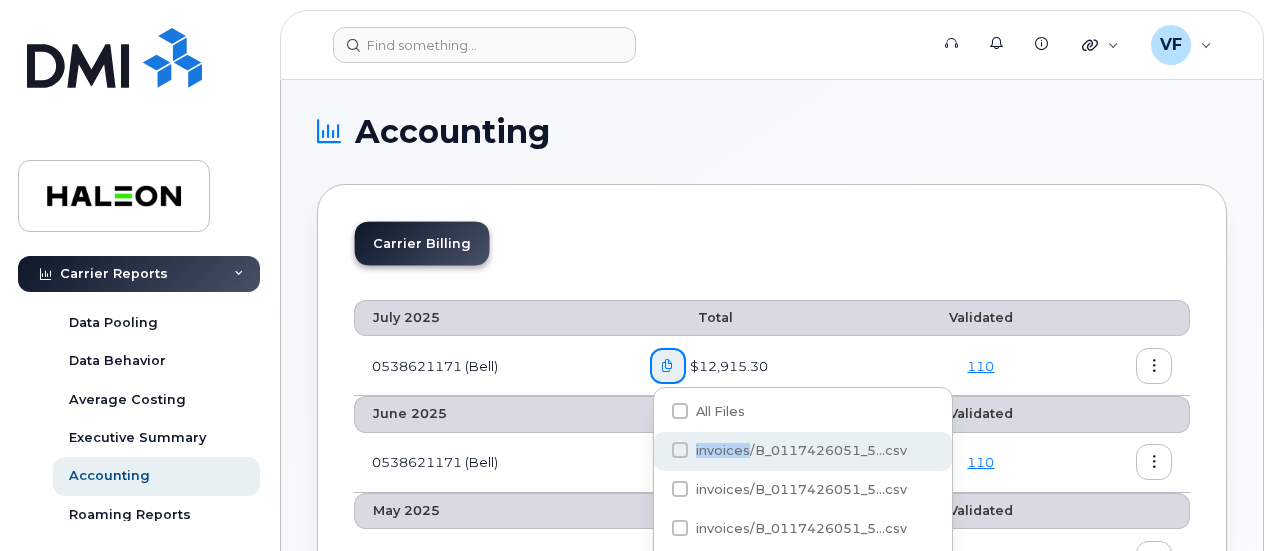 click on "invoices/B_0117426051_5...csv" at bounding box center [801, 450] 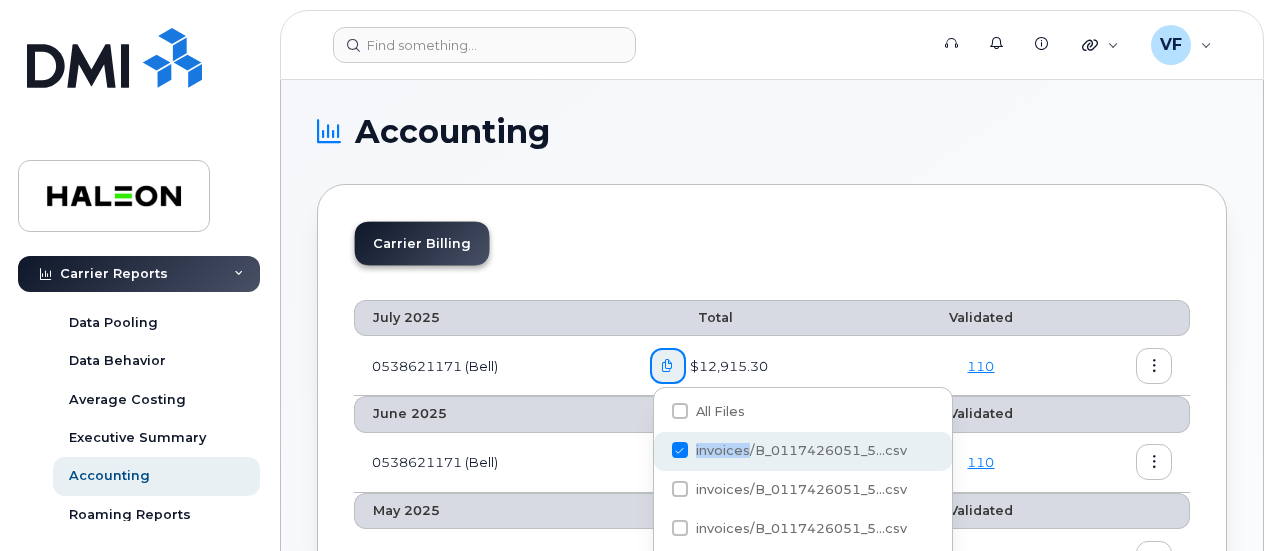 click on "invoices/B_0117426051_5...csv" at bounding box center [653, 451] 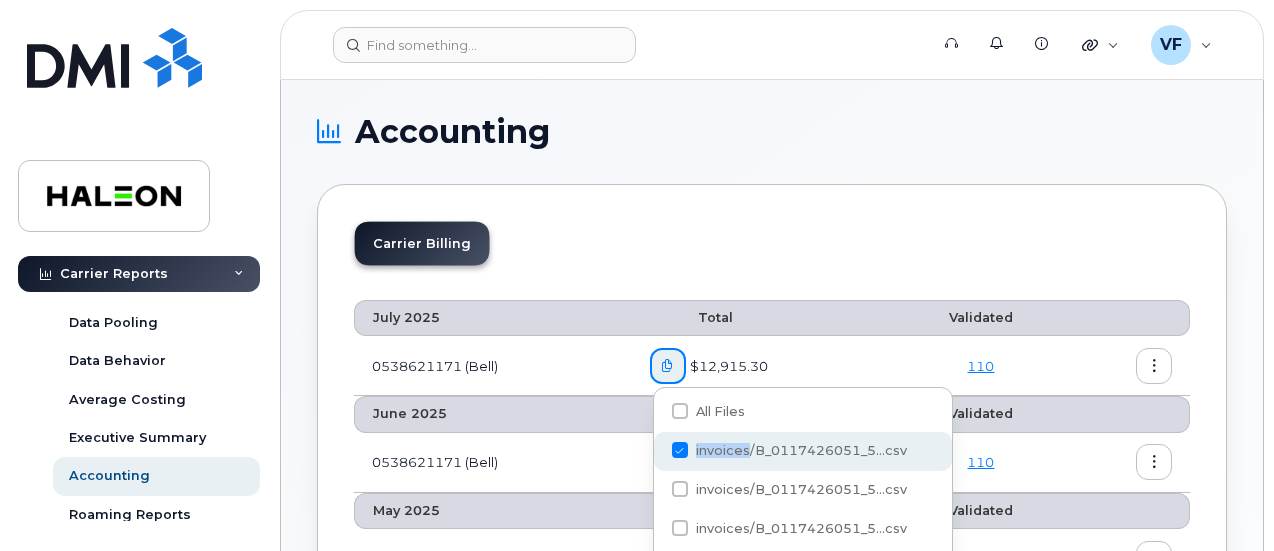 click on "invoices/B_0117426051_5...csv" at bounding box center [801, 450] 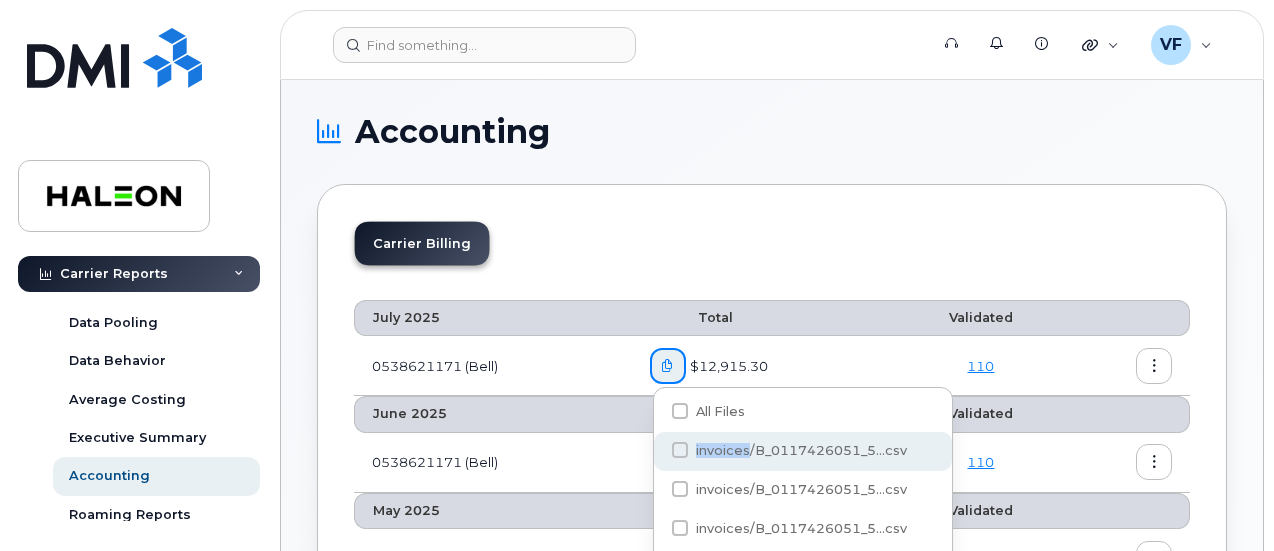 click on "invoices/B_0117426051_5...csv" at bounding box center [653, 451] 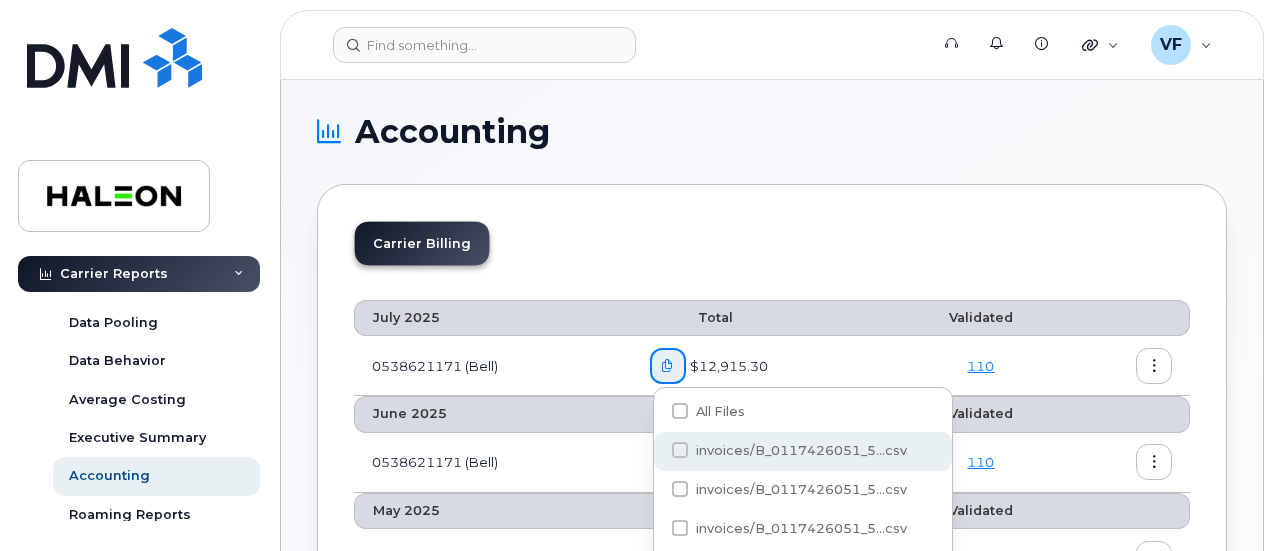 click at bounding box center [680, 450] 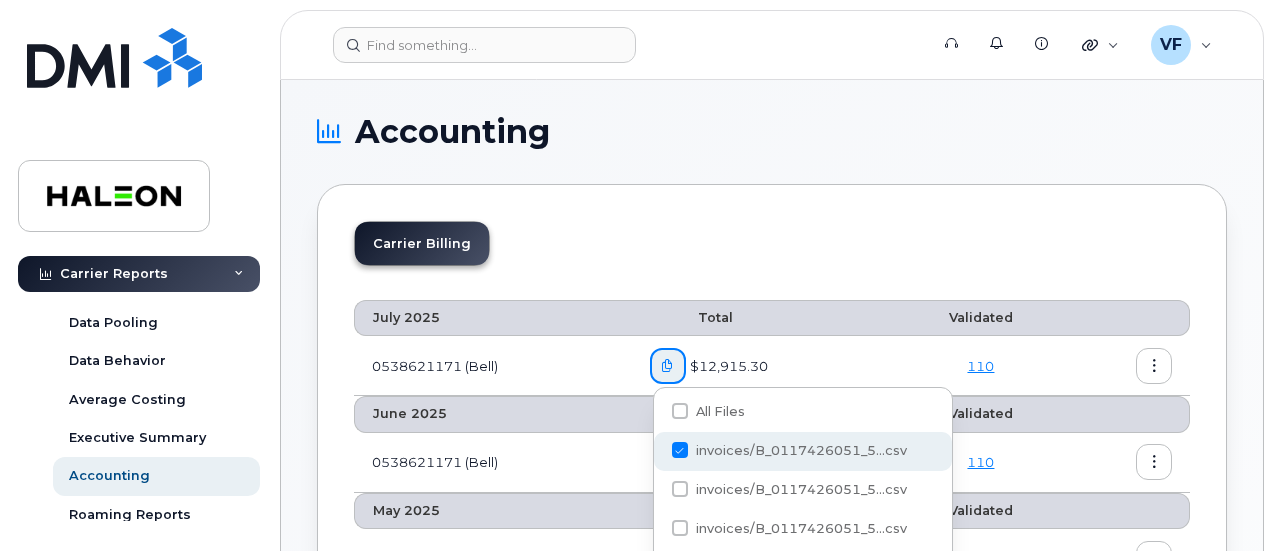 click on "invoices/B_0117426051_5...csv" at bounding box center (653, 451) 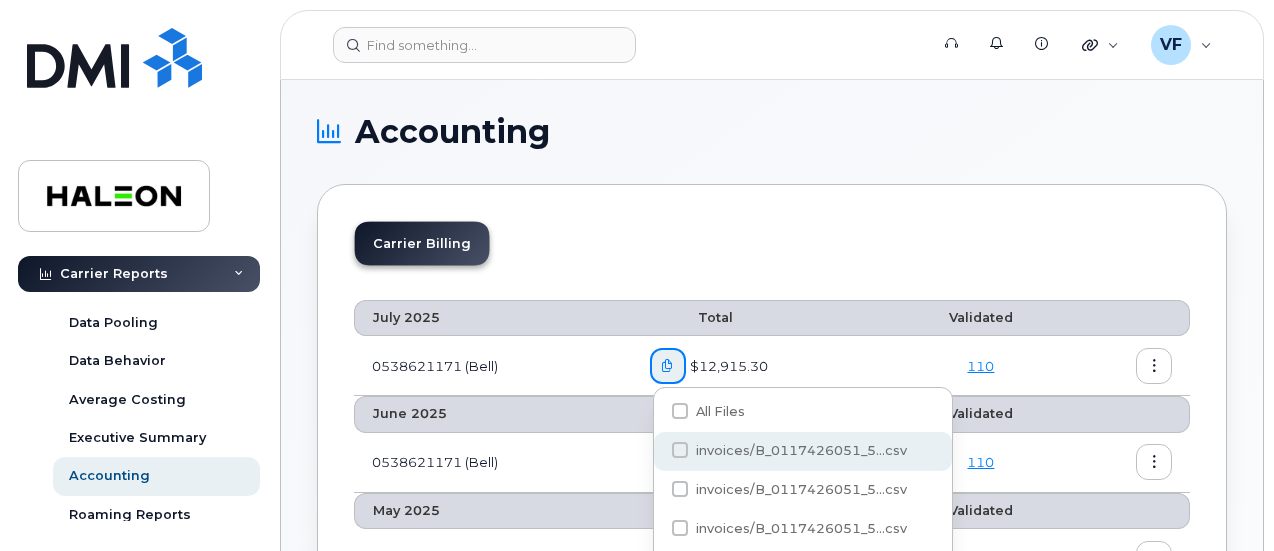 checkbox on "true" 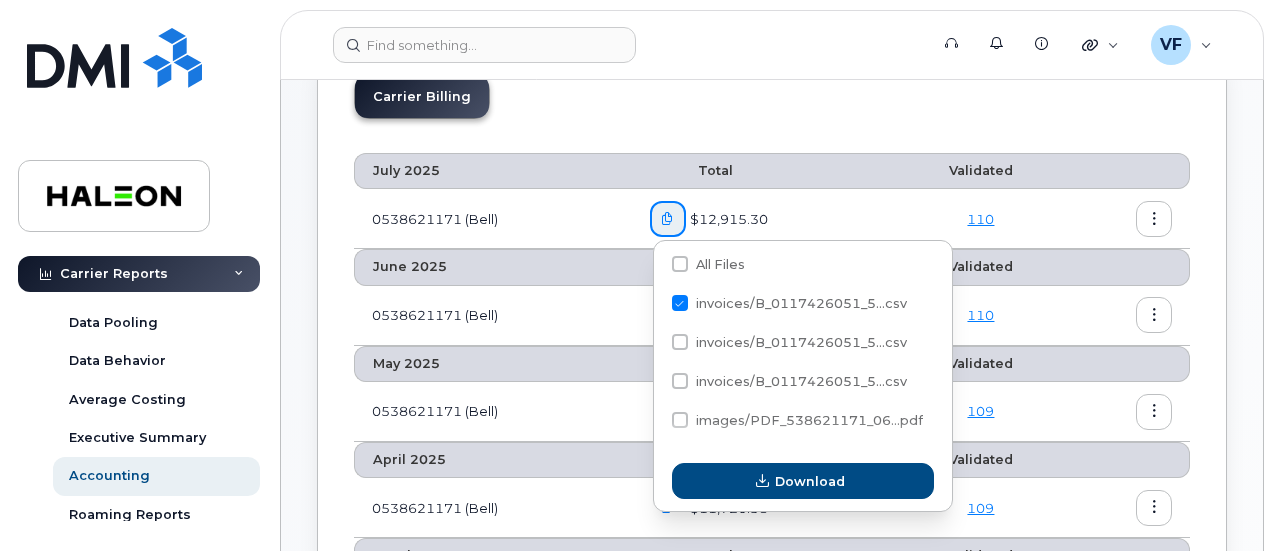 scroll, scrollTop: 300, scrollLeft: 0, axis: vertical 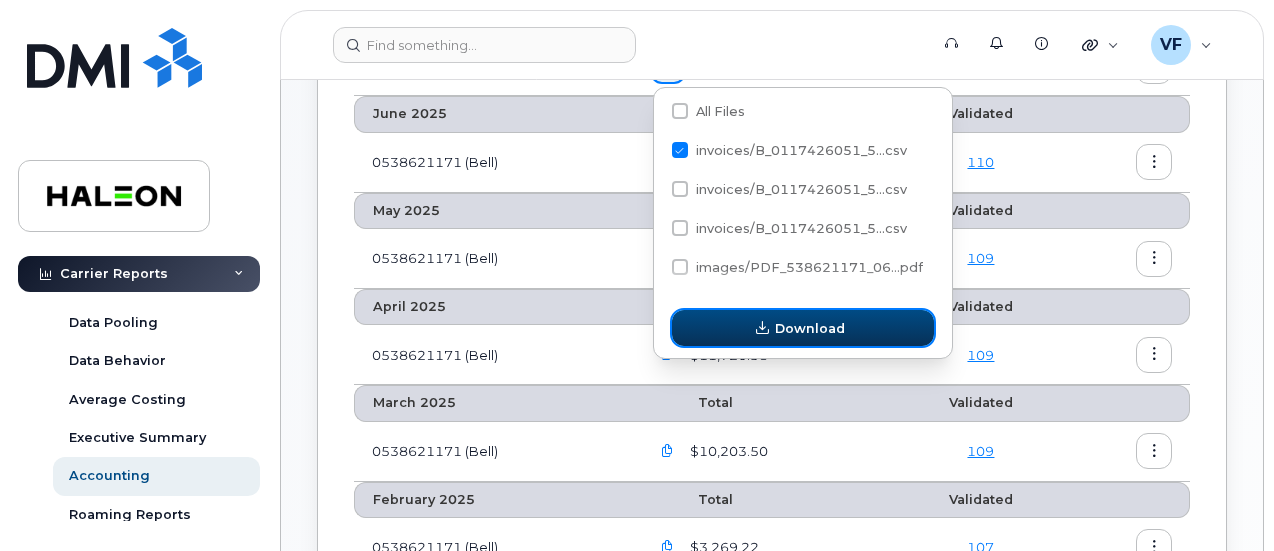 click on "Download" at bounding box center (810, 328) 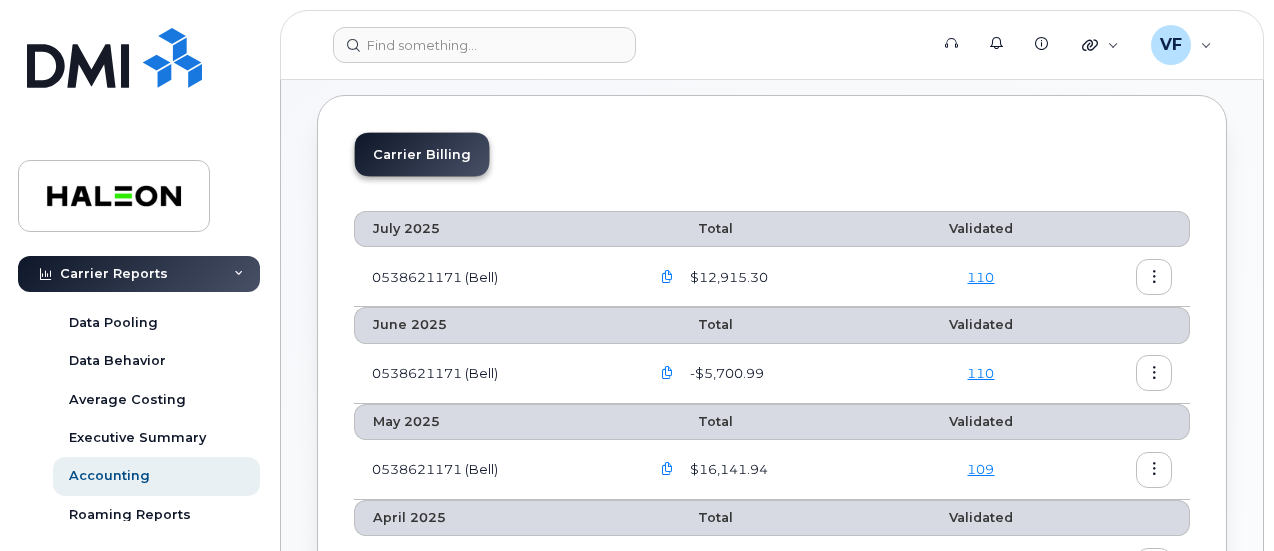 scroll, scrollTop: 0, scrollLeft: 0, axis: both 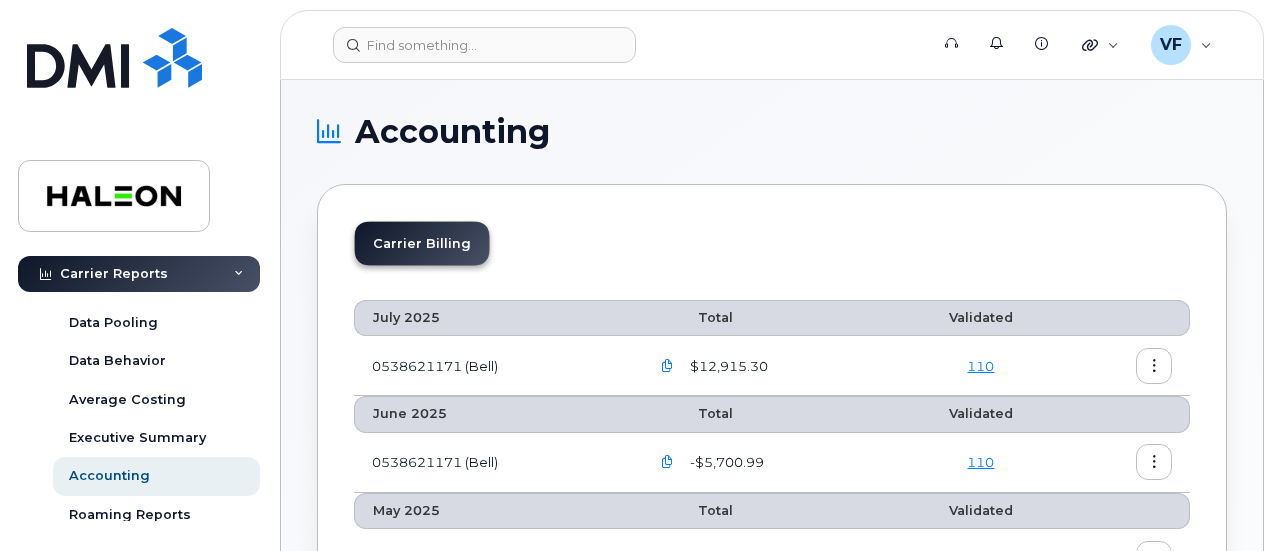 click at bounding box center [667, 366] 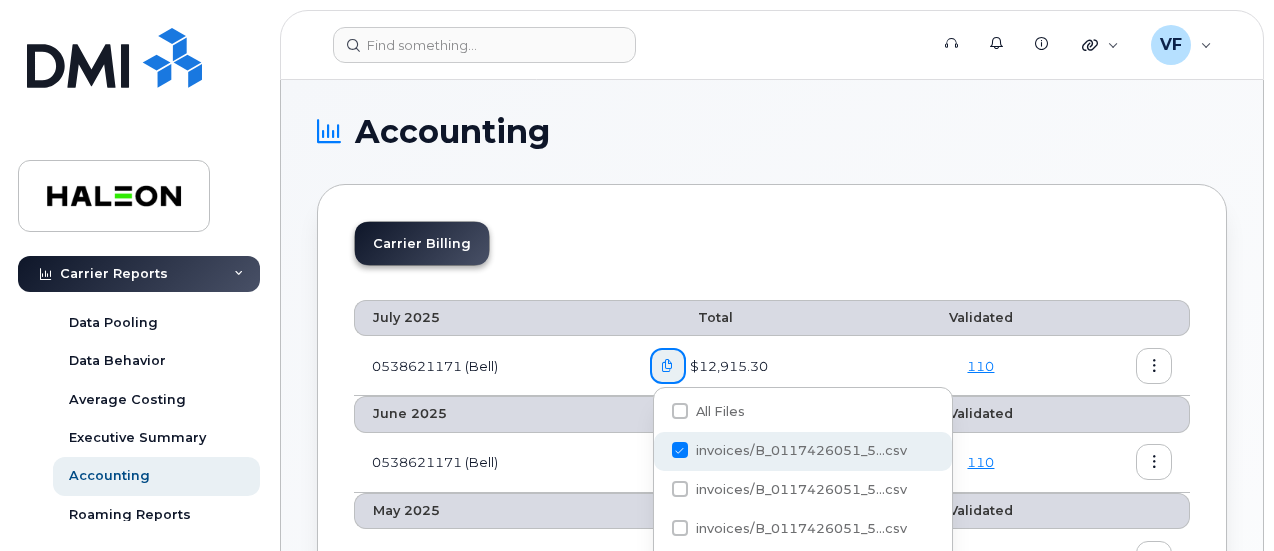 click at bounding box center [680, 450] 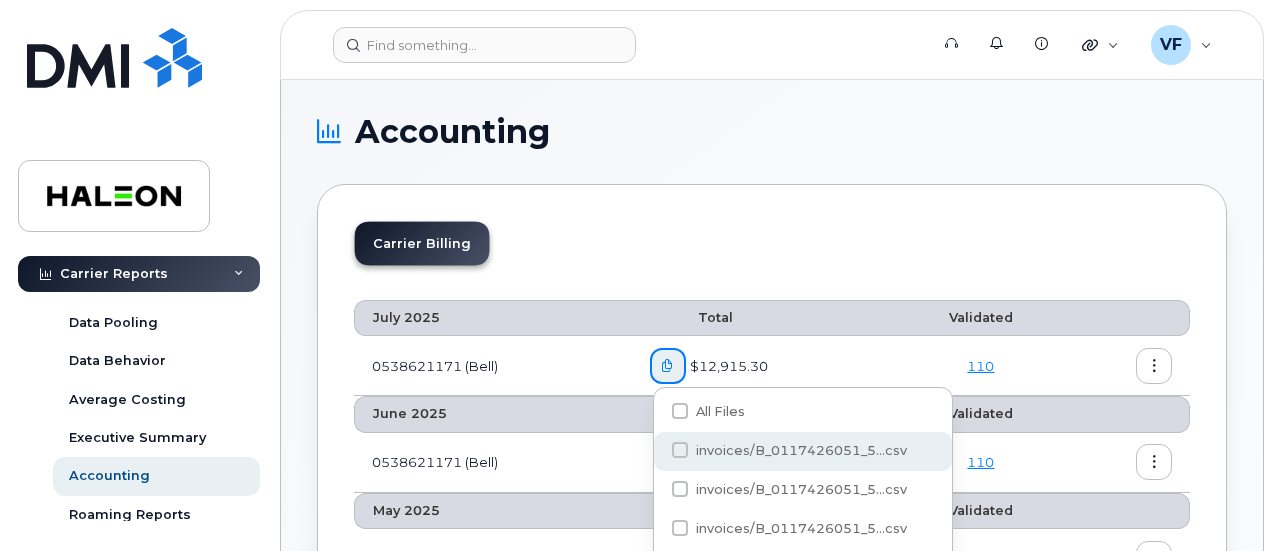 click on "invoices/B_0117426051_5...csv" at bounding box center [653, 451] 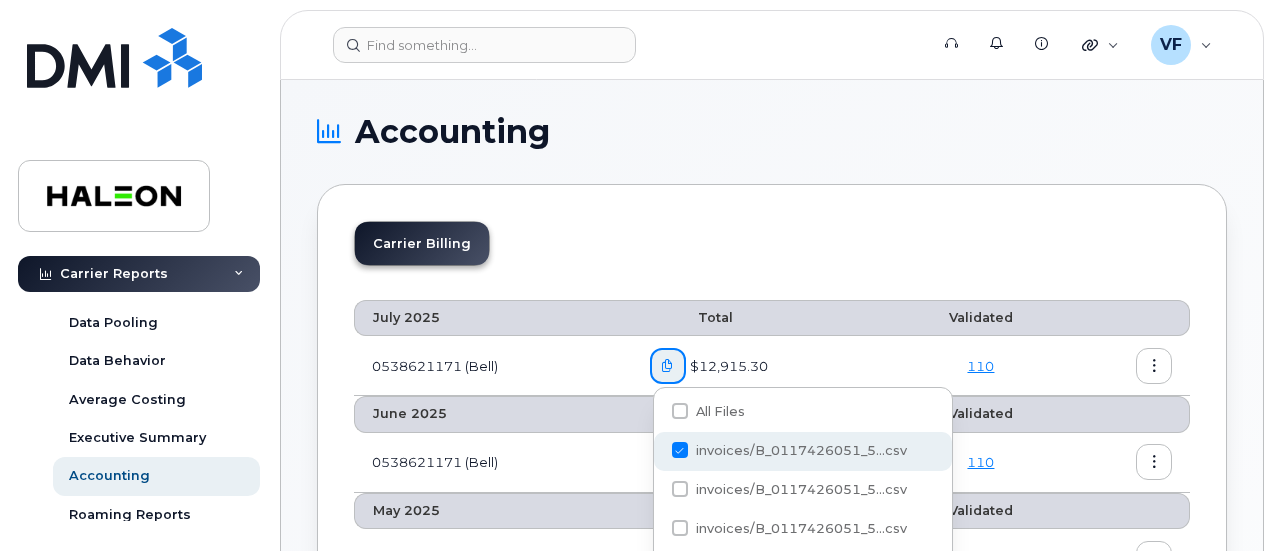 checkbox on "false" 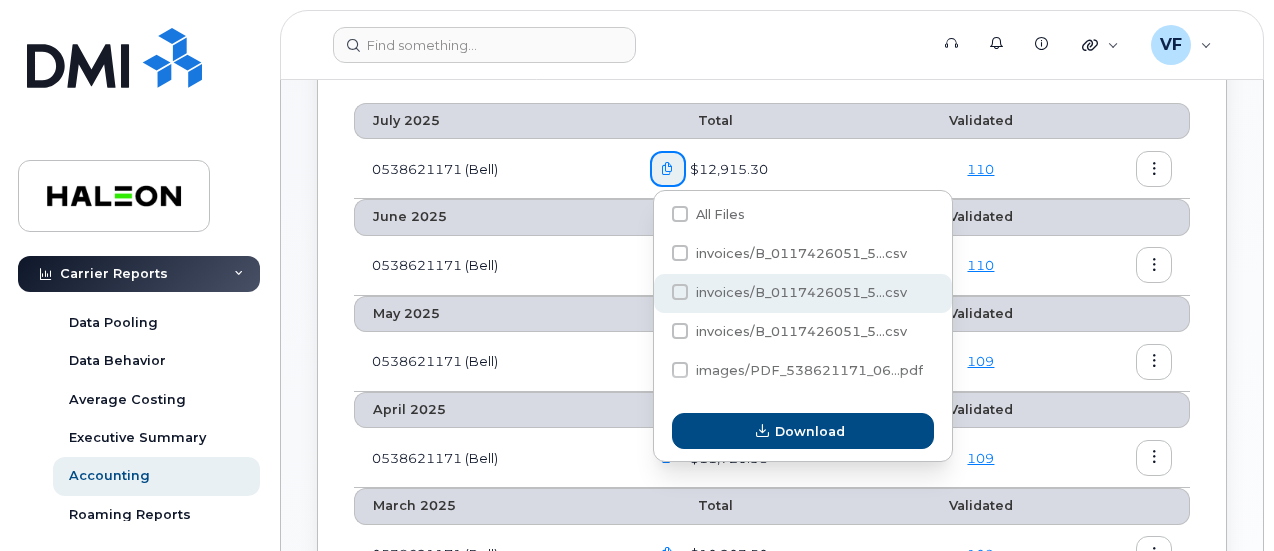 scroll, scrollTop: 200, scrollLeft: 0, axis: vertical 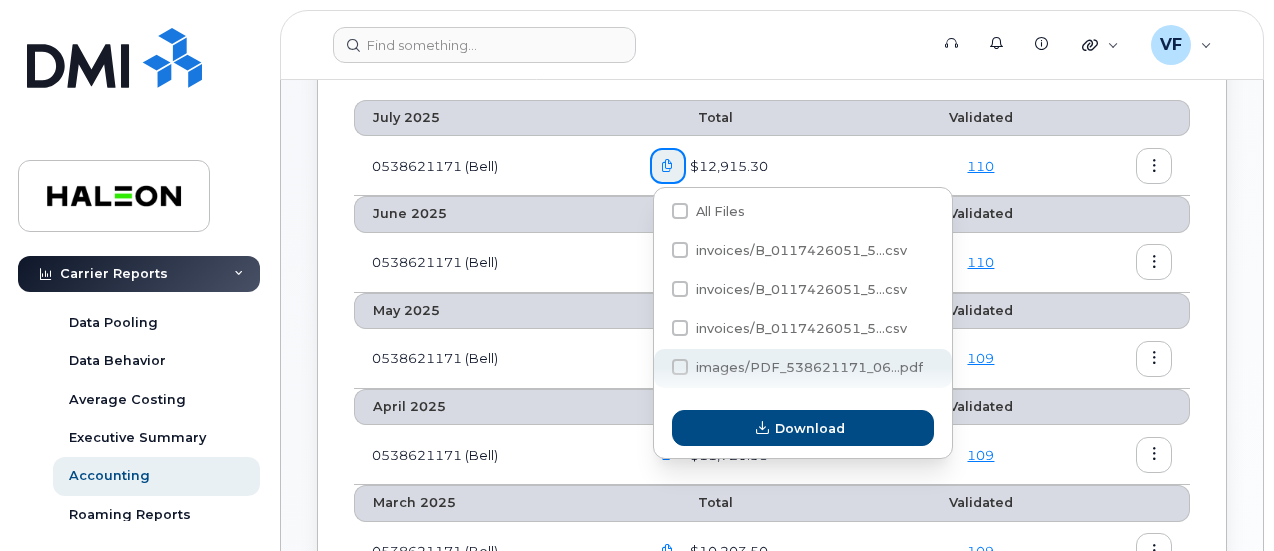 click on "images/PDF_538621171_06...pdf" at bounding box center [809, 367] 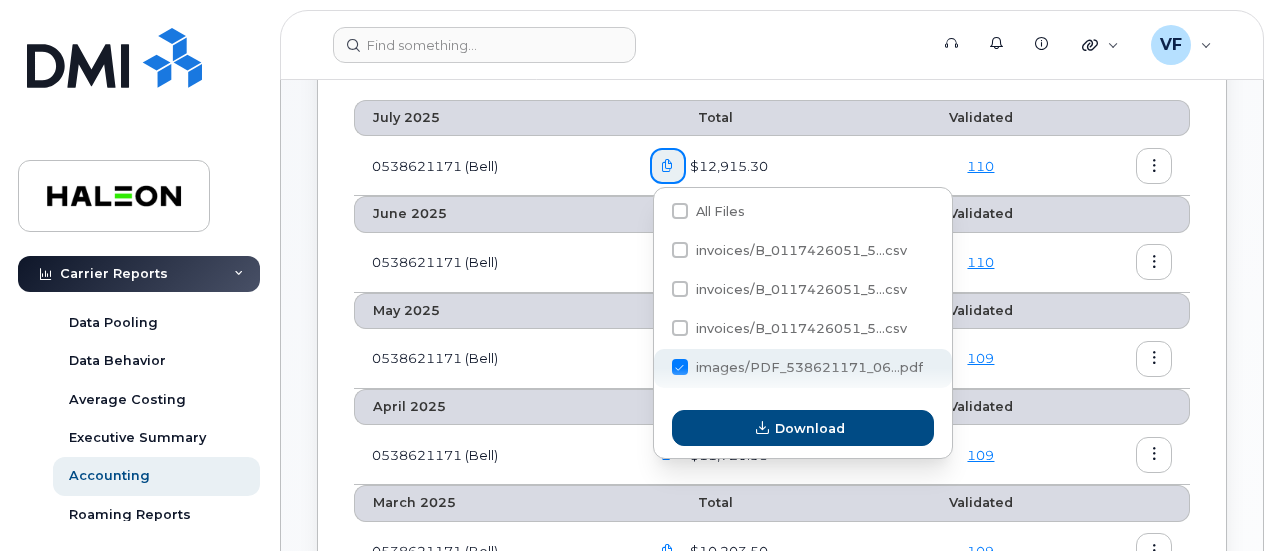 click on "images/PDF_538621171_06...pdf" at bounding box center [653, 368] 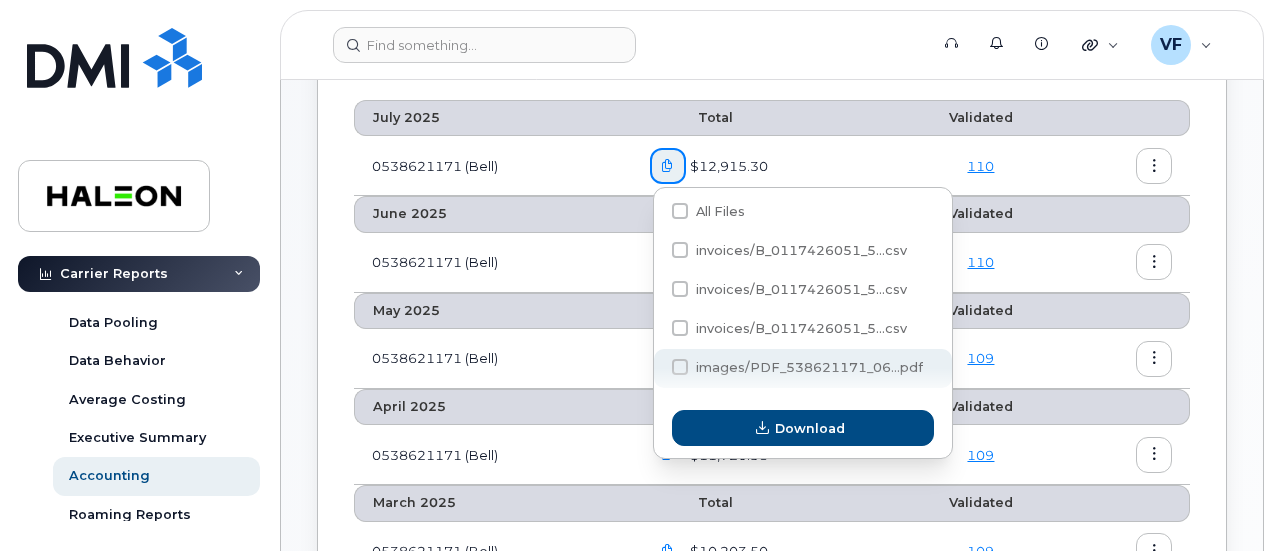 checkbox on "true" 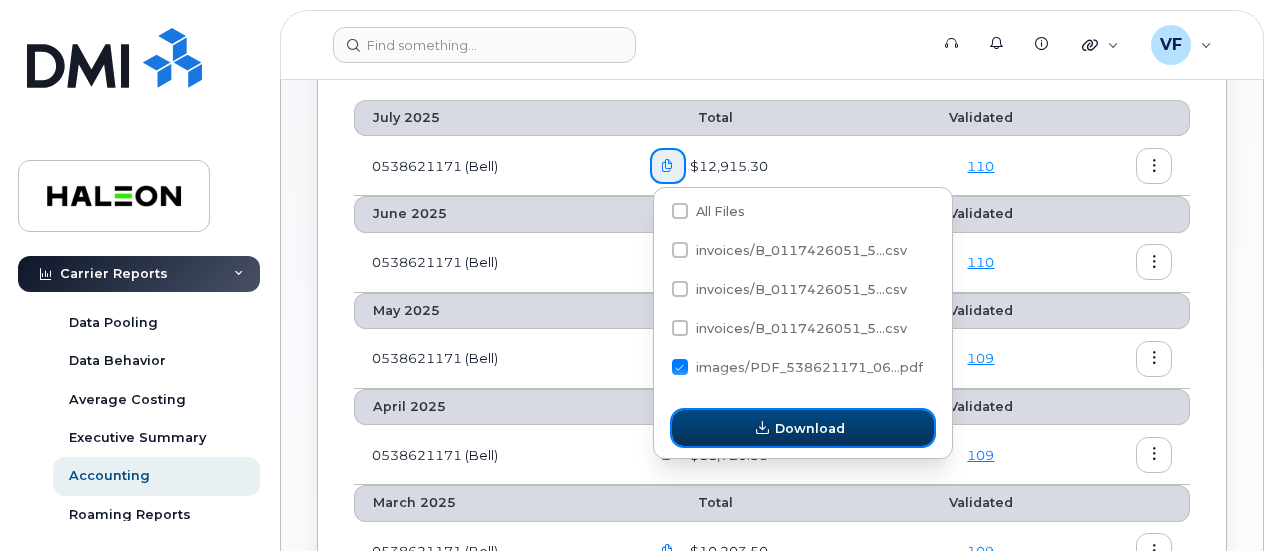 click on "Download" at bounding box center [810, 428] 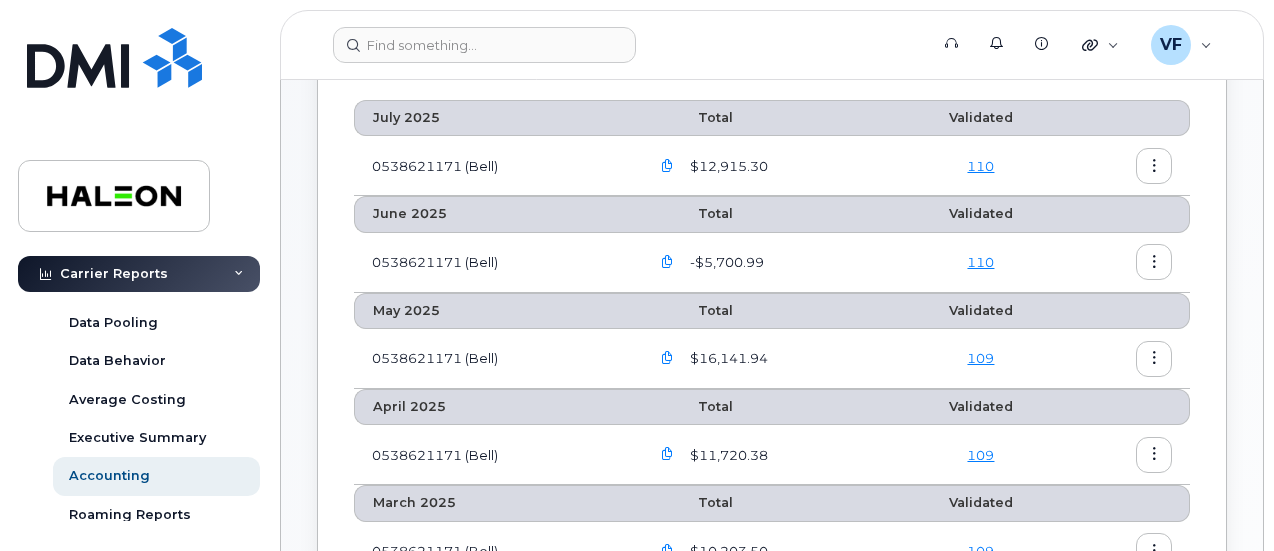 click at bounding box center [667, 262] 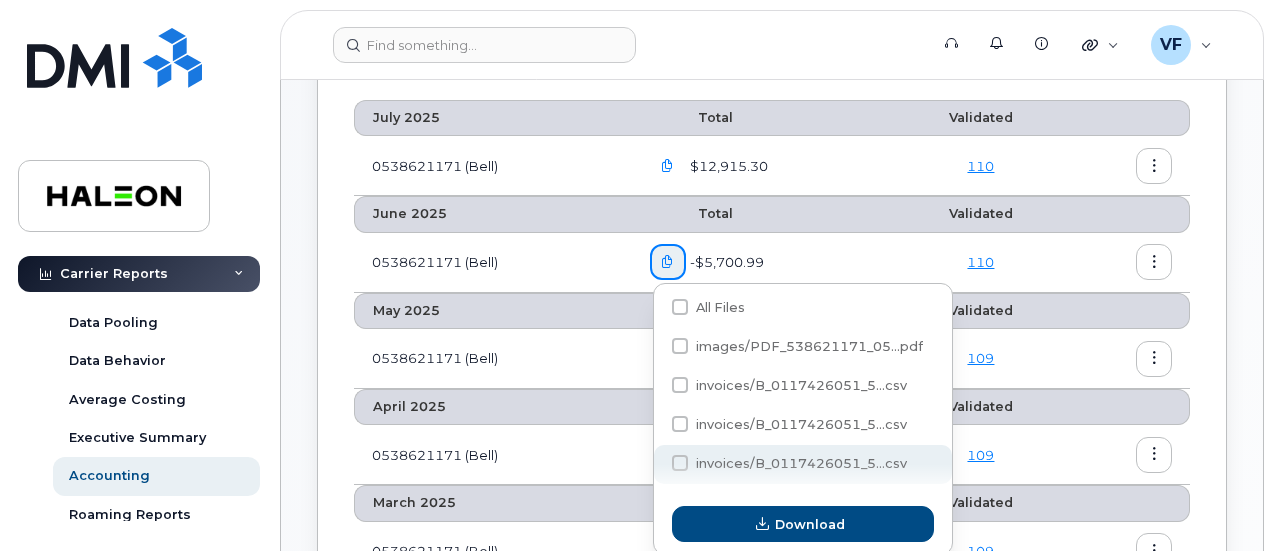 click on "invoices/B_0117426051_5...csv" at bounding box center (801, 463) 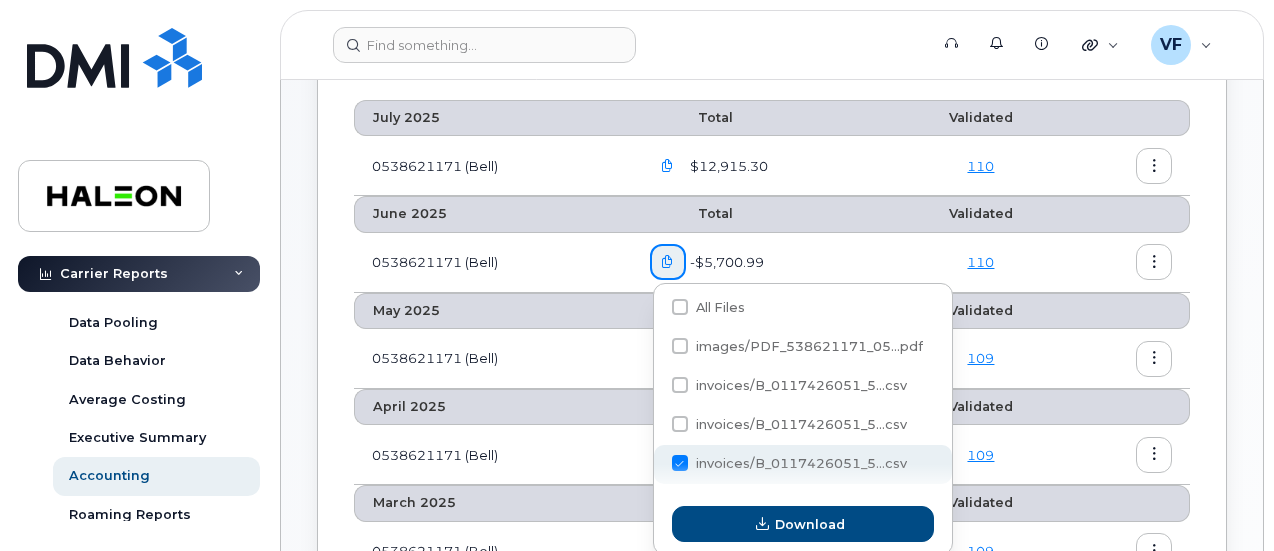 click on "invoices/B_0117426051_5...csv" at bounding box center (653, 464) 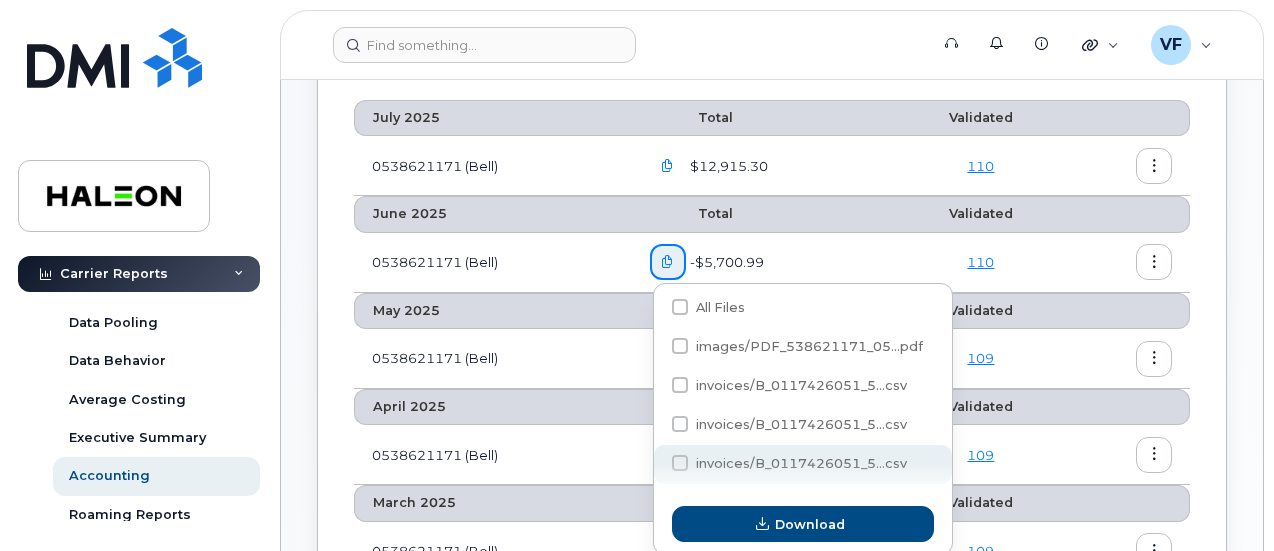 checkbox on "true" 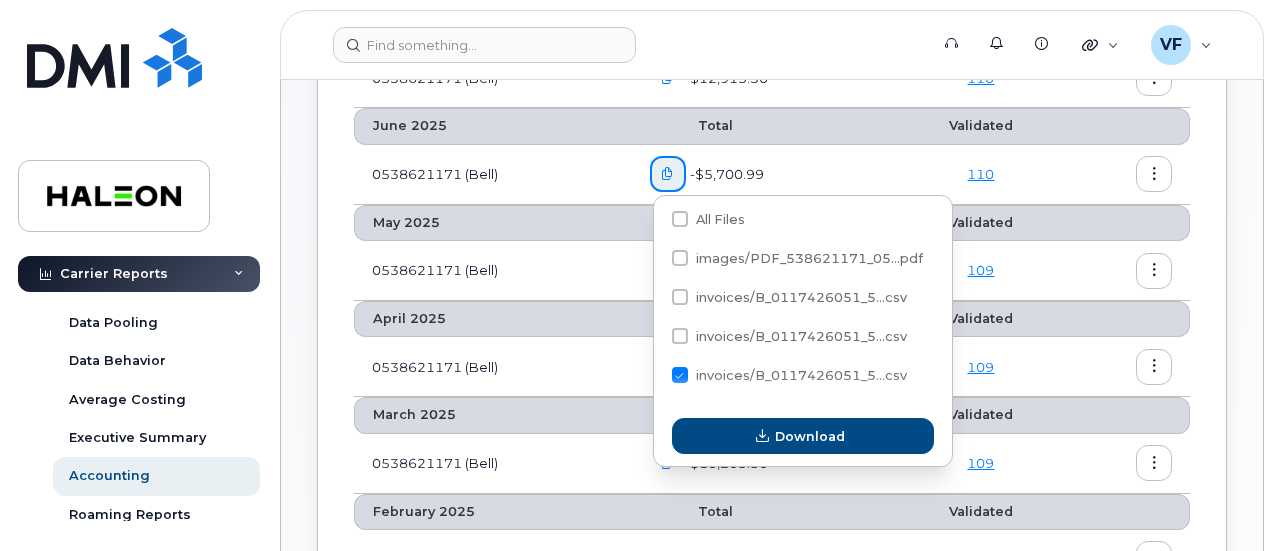 scroll, scrollTop: 400, scrollLeft: 0, axis: vertical 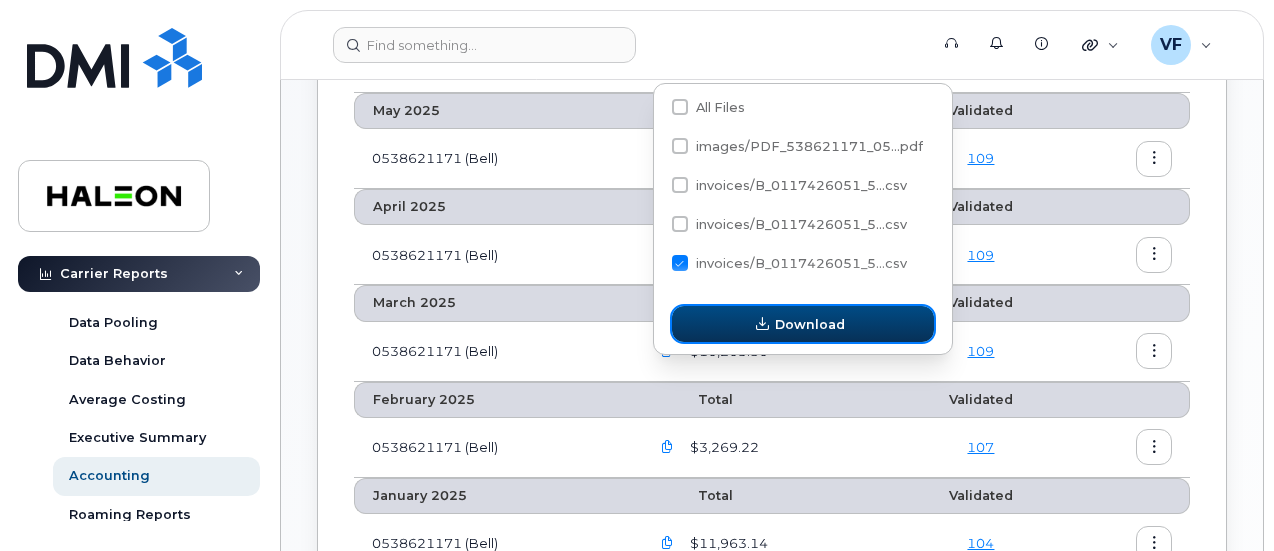 click on "Download" at bounding box center [810, 324] 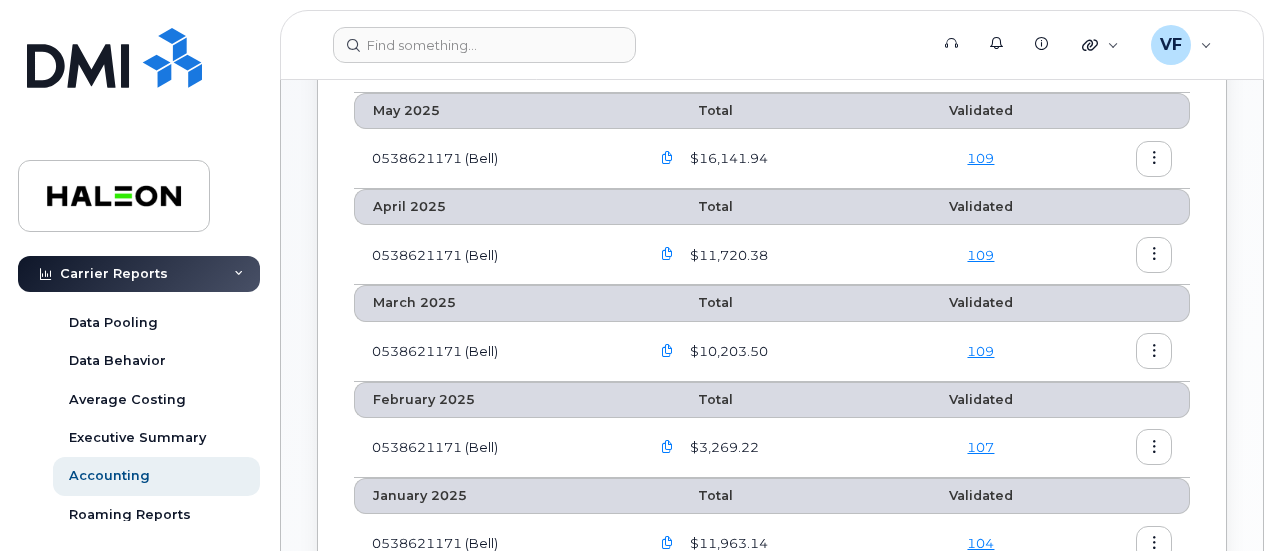 scroll, scrollTop: 200, scrollLeft: 0, axis: vertical 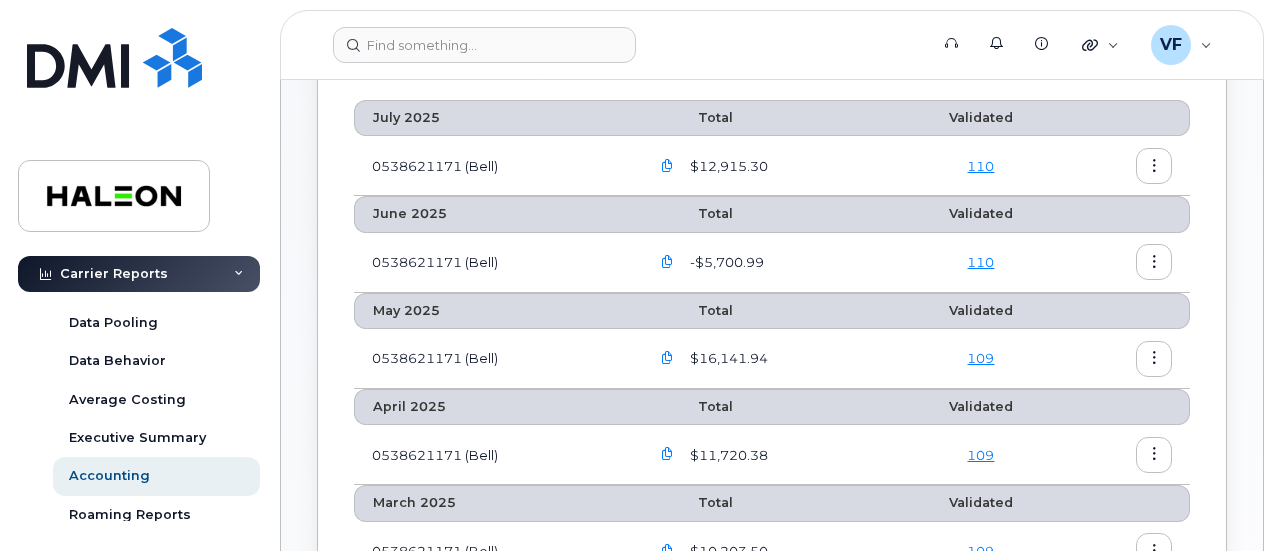 click at bounding box center (667, 262) 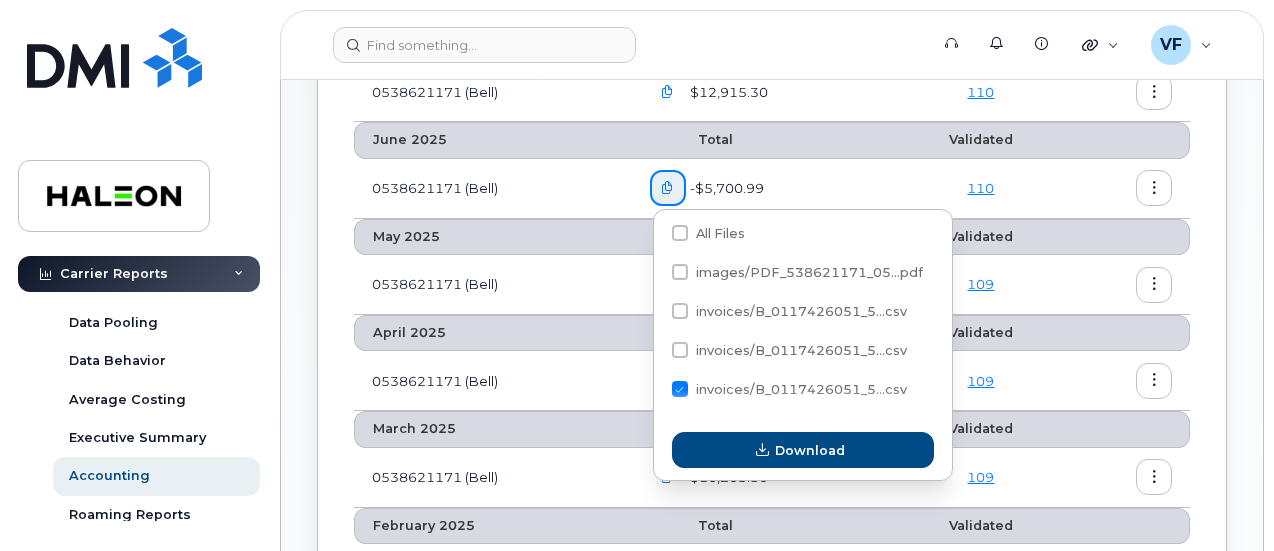 scroll, scrollTop: 400, scrollLeft: 0, axis: vertical 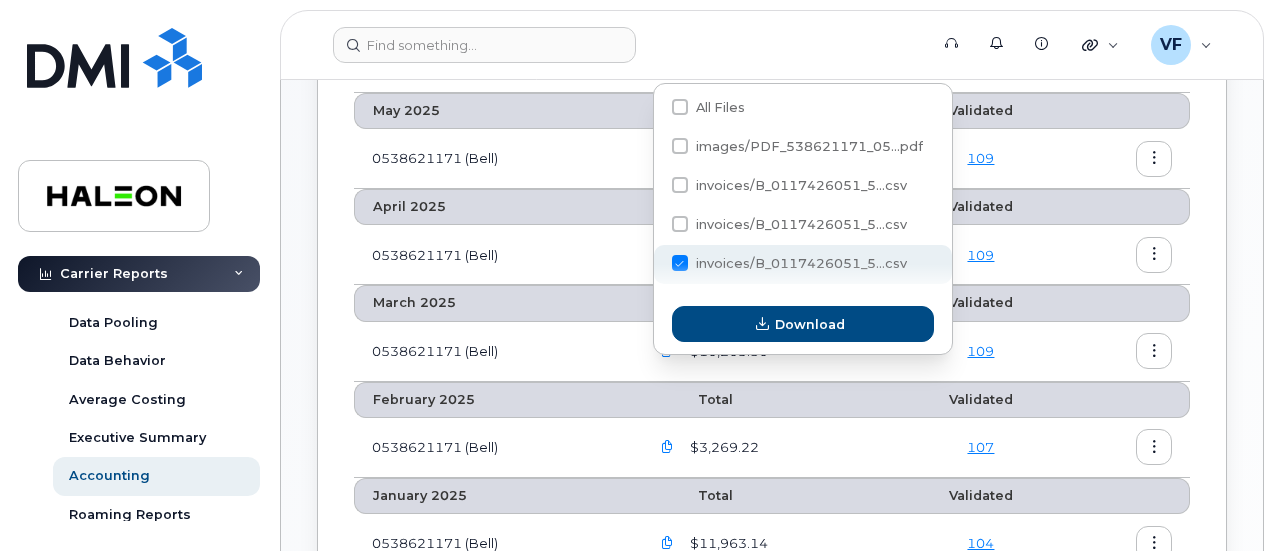click at bounding box center (680, 263) 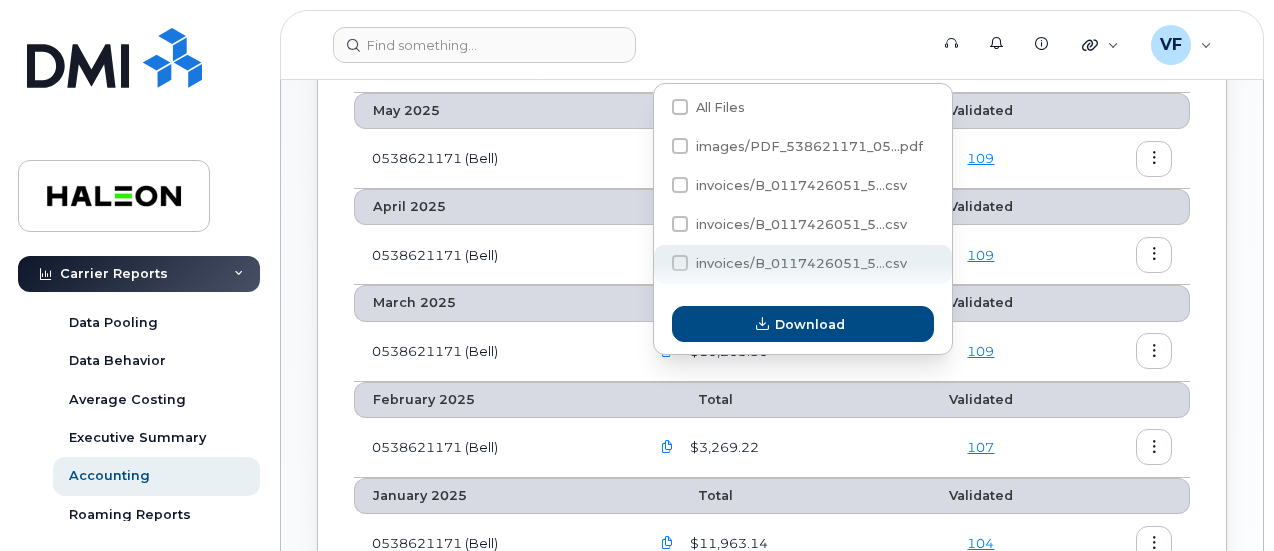 click on "invoices/B_0117426051_5...csv" at bounding box center [653, 264] 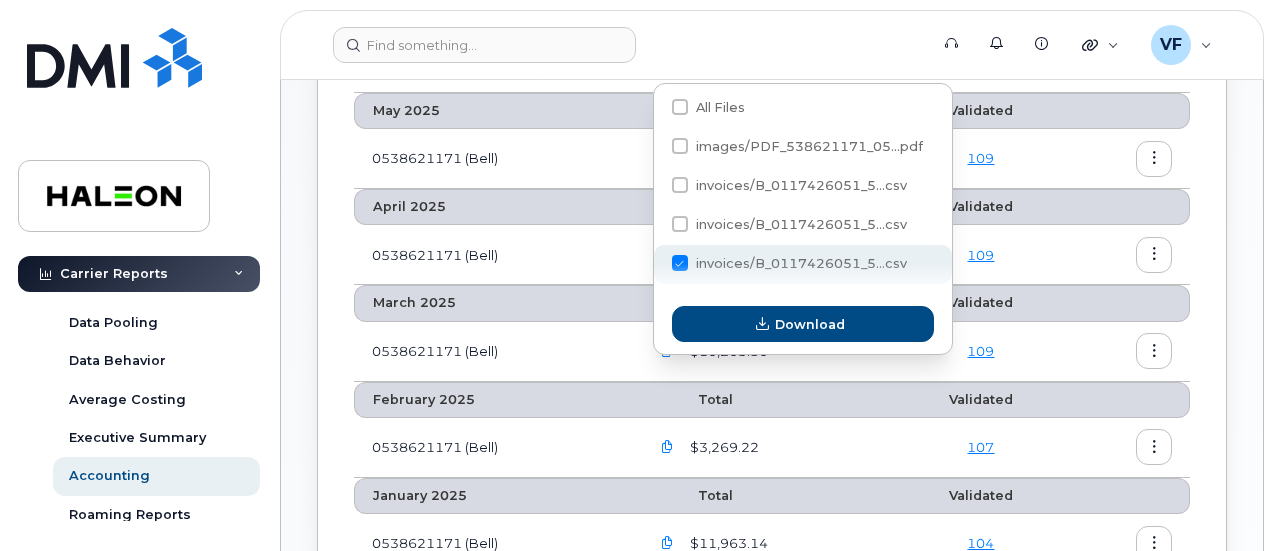 checkbox on "false" 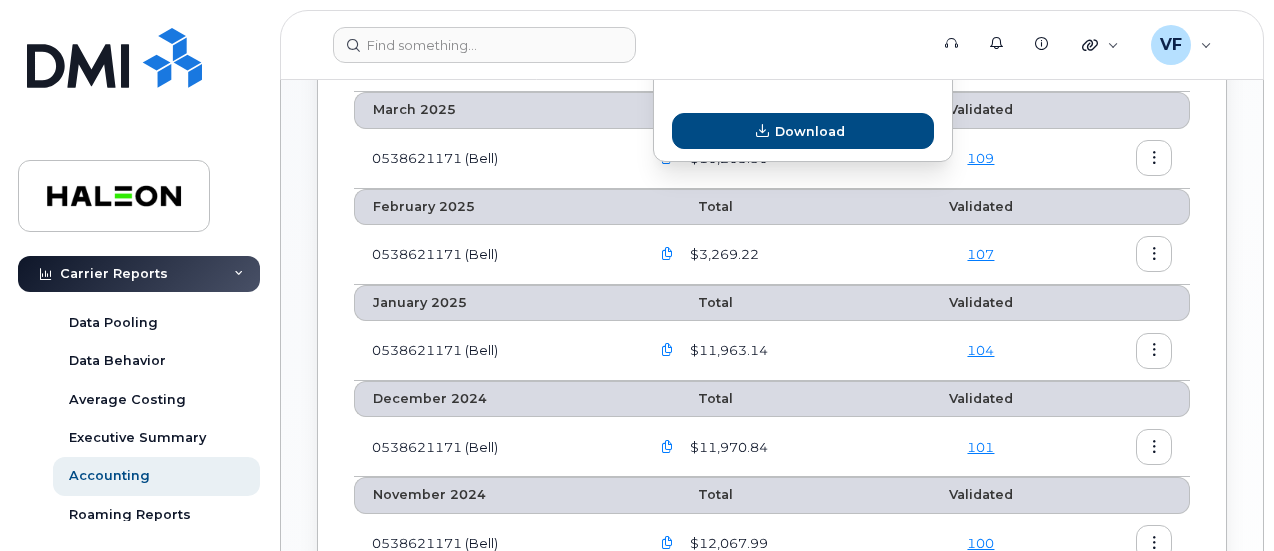 scroll, scrollTop: 400, scrollLeft: 0, axis: vertical 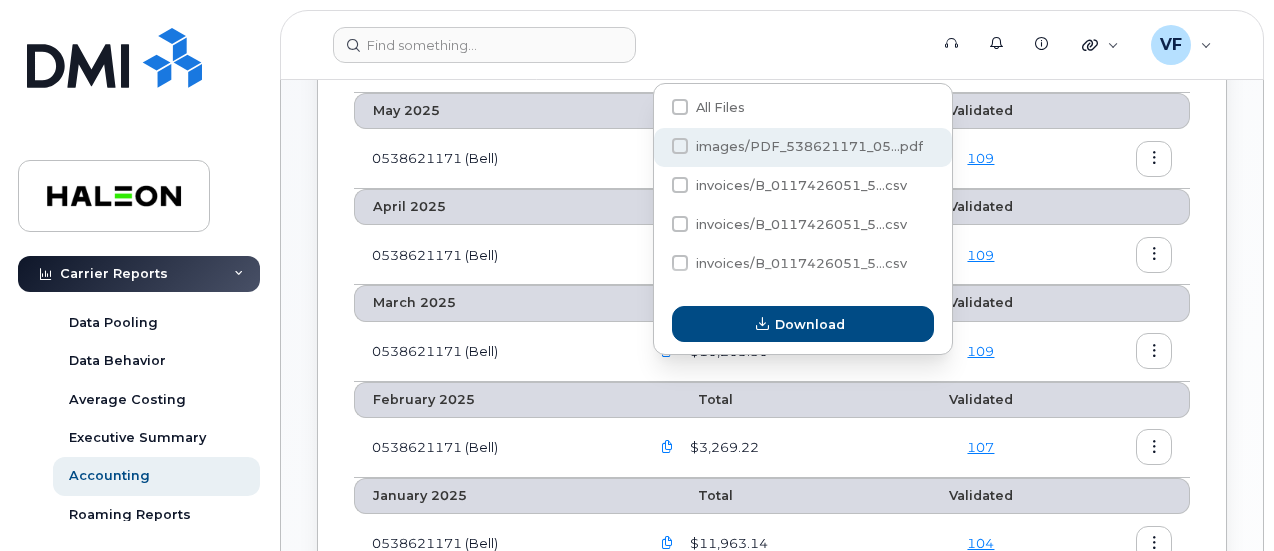 click on "images/PDF_538621171_05...pdf" at bounding box center [809, 146] 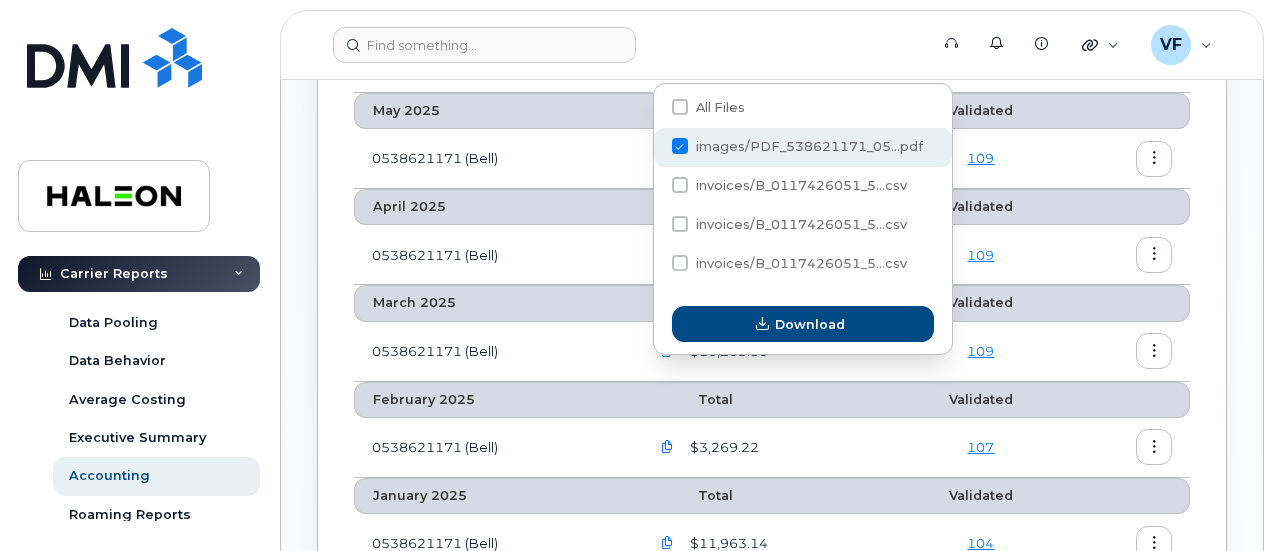 click on "images/PDF_538621171_05...pdf" at bounding box center (653, 147) 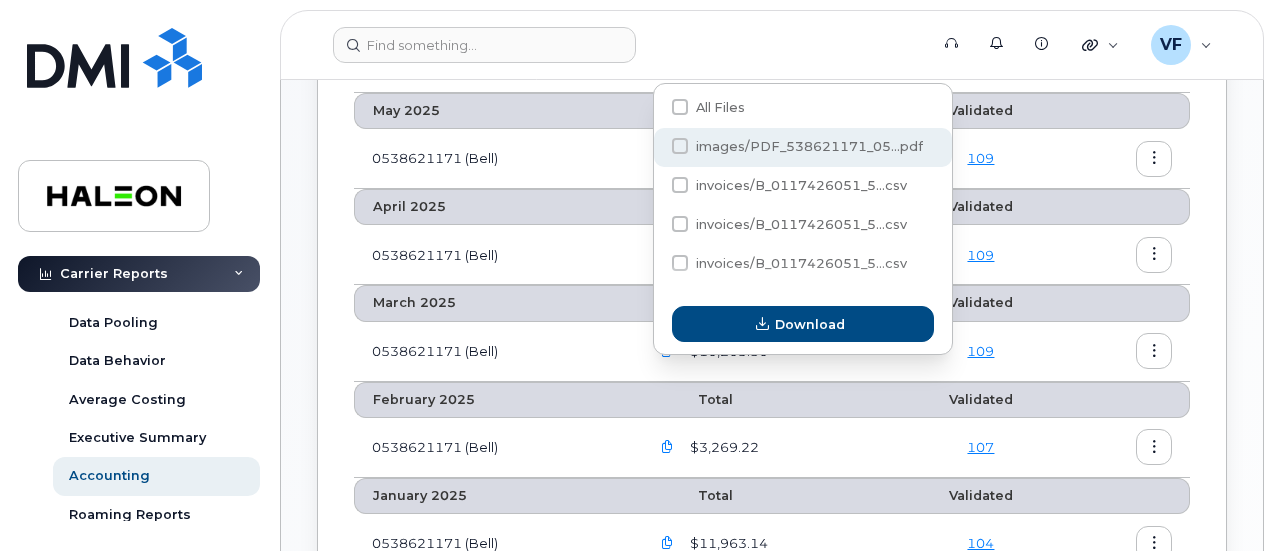 checkbox on "true" 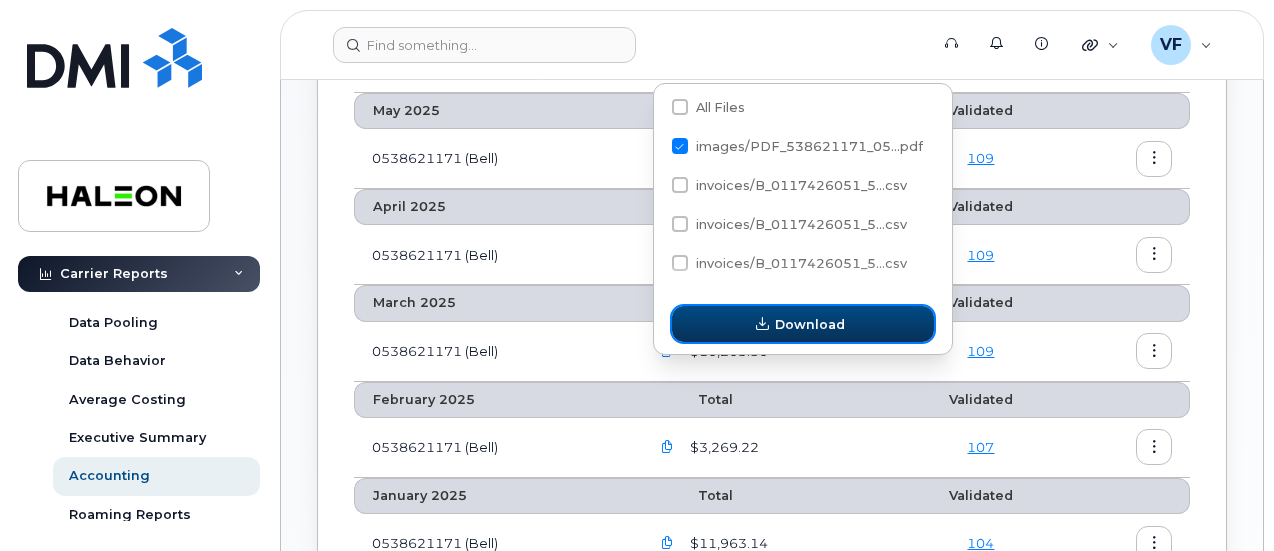 click on "Download" at bounding box center [810, 324] 